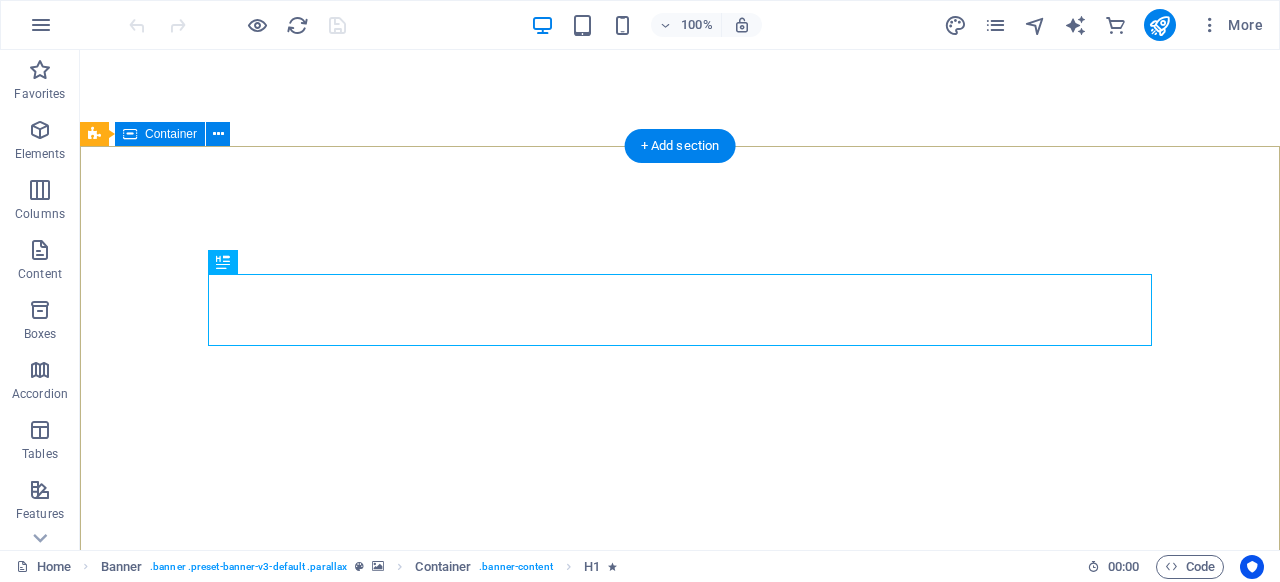 scroll, scrollTop: 0, scrollLeft: 0, axis: both 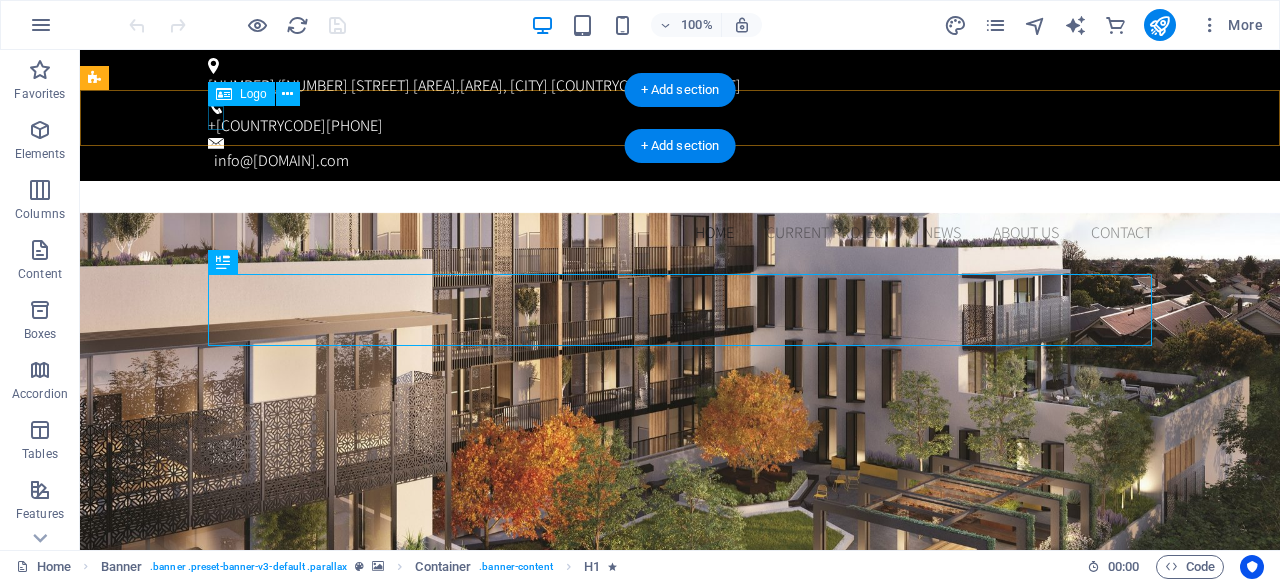 click at bounding box center [680, 209] 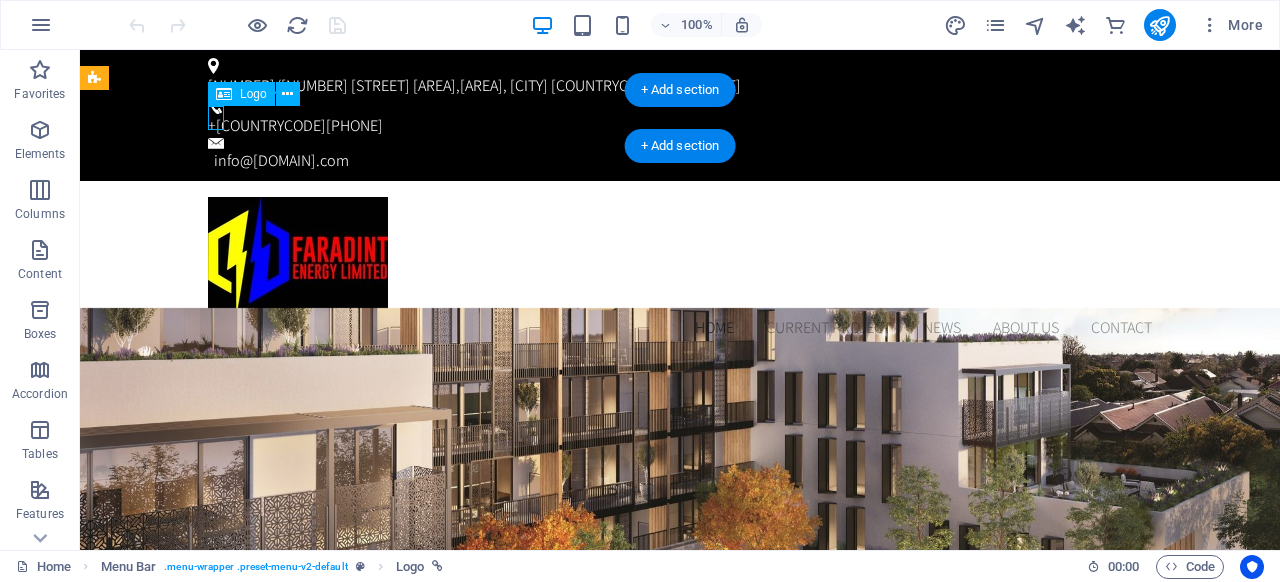 click at bounding box center [680, 256] 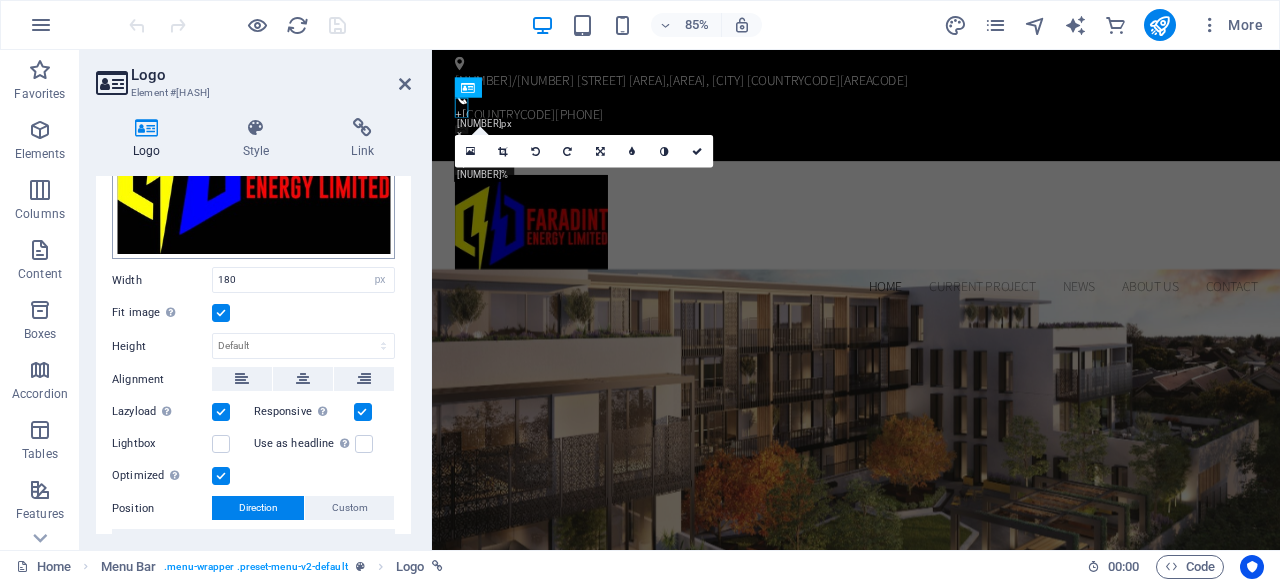 scroll, scrollTop: 228, scrollLeft: 0, axis: vertical 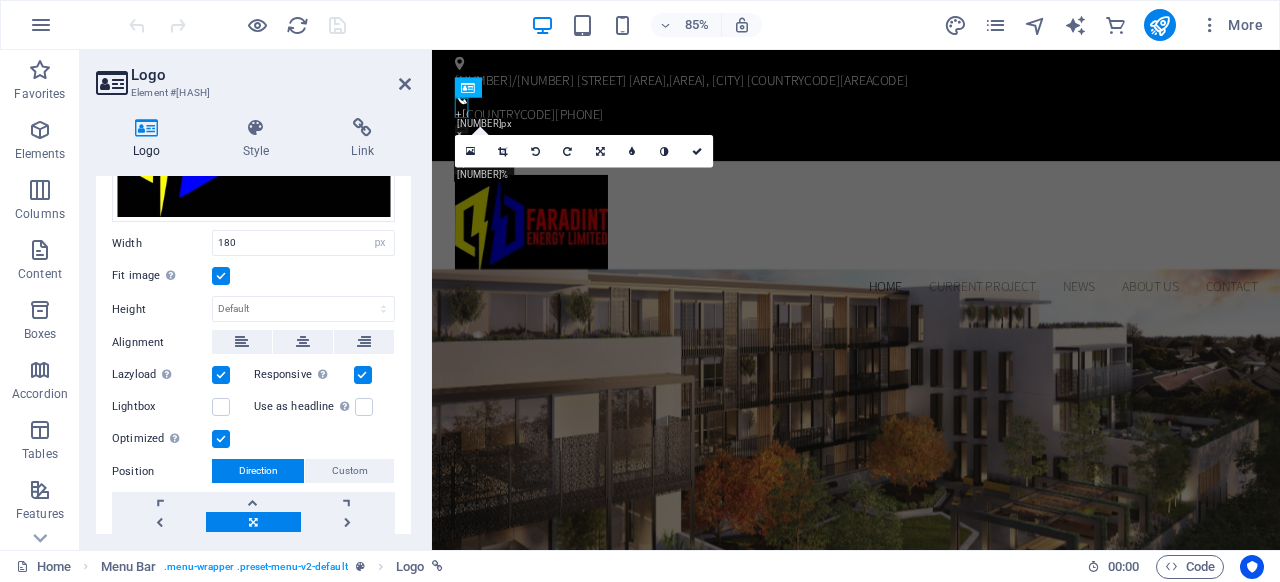 click at bounding box center (363, 375) 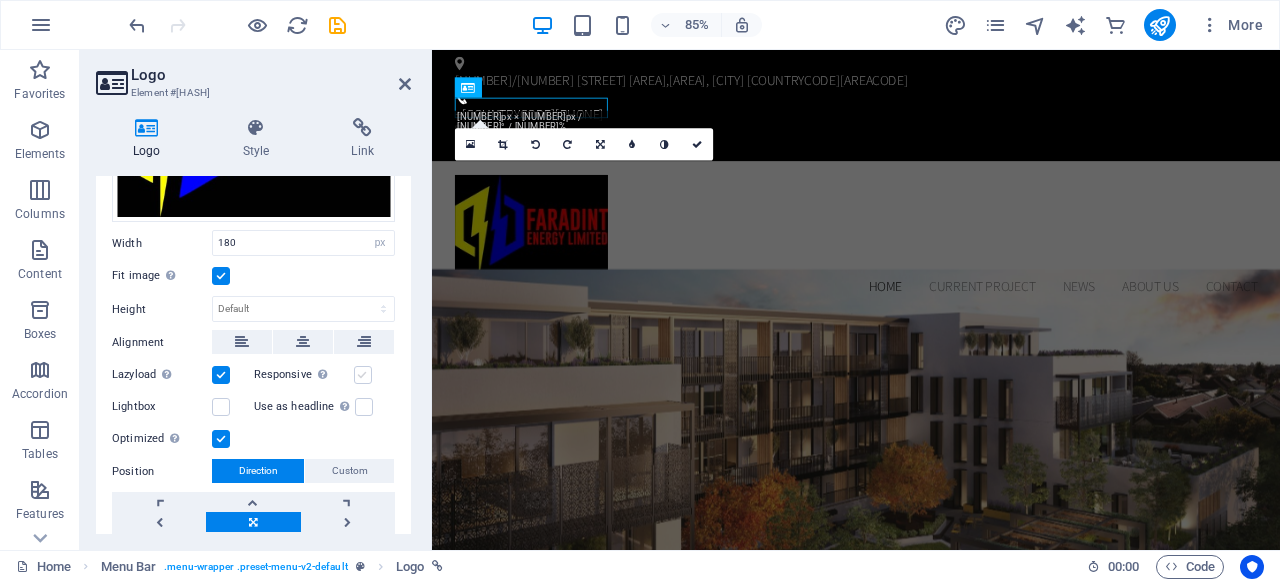 click at bounding box center (363, 375) 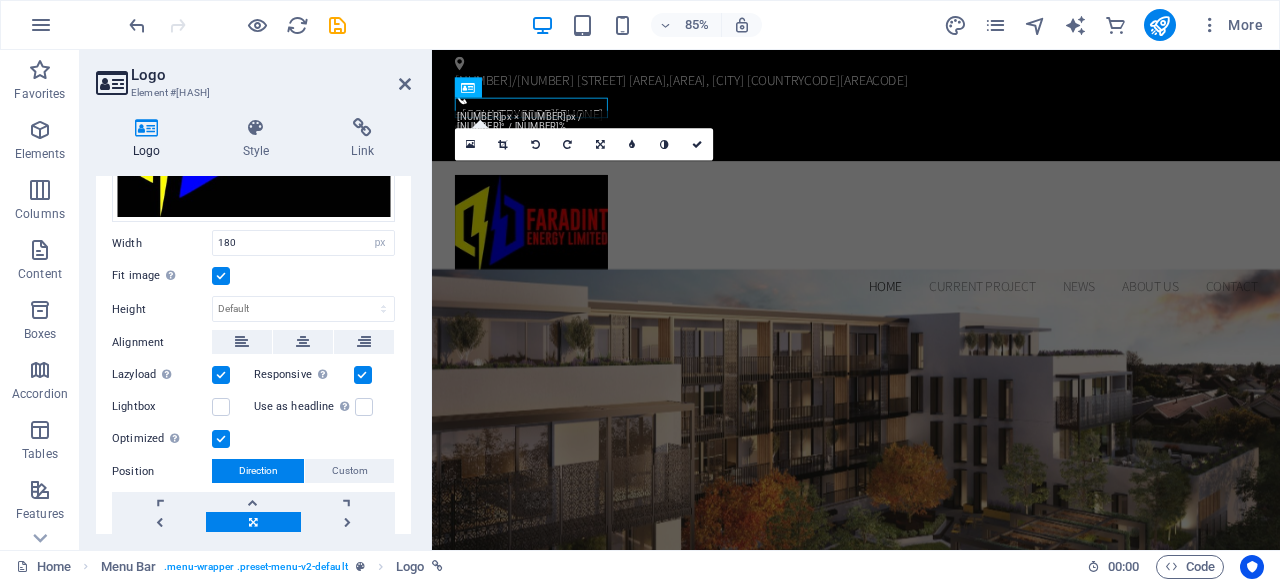 click at bounding box center [221, 375] 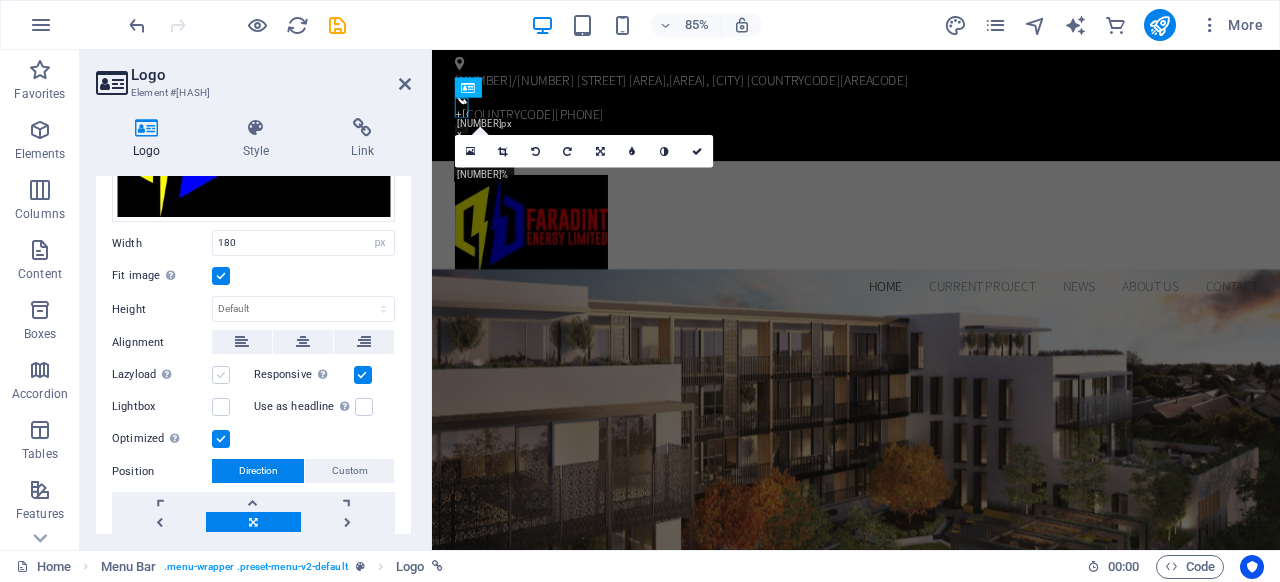 click at bounding box center [221, 375] 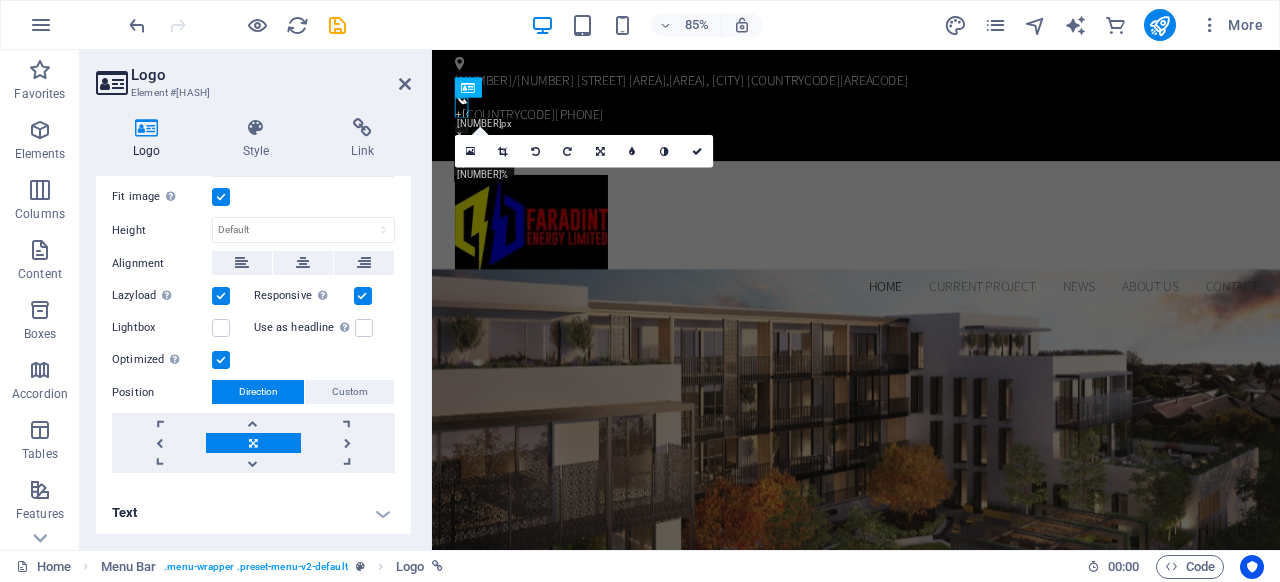 scroll, scrollTop: 0, scrollLeft: 0, axis: both 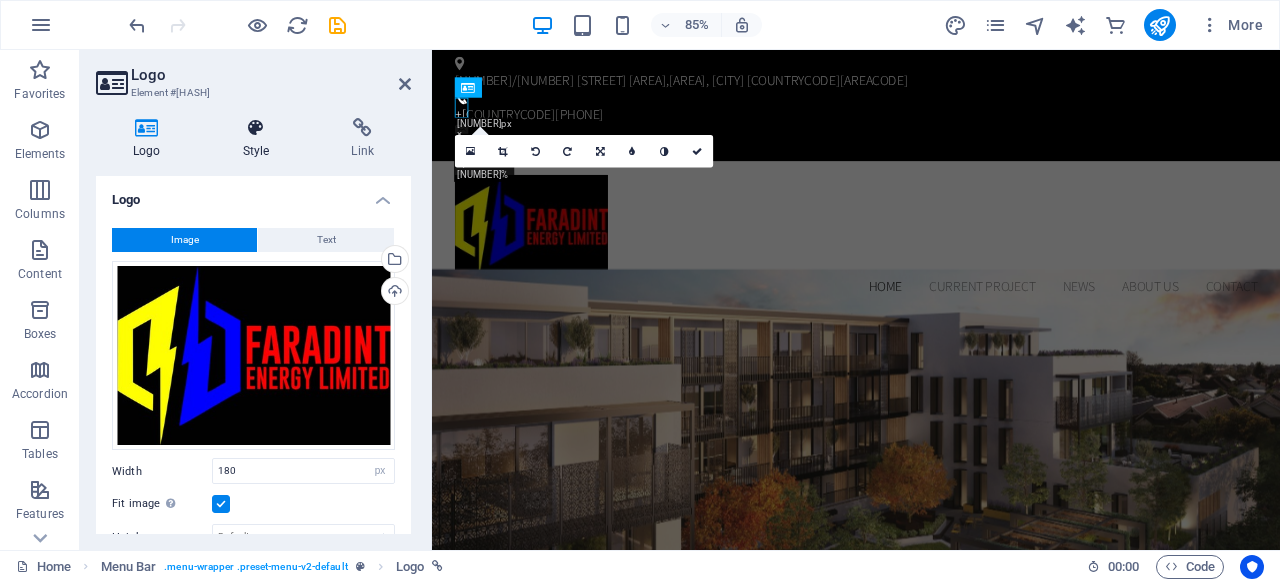 click on "Style" at bounding box center (260, 139) 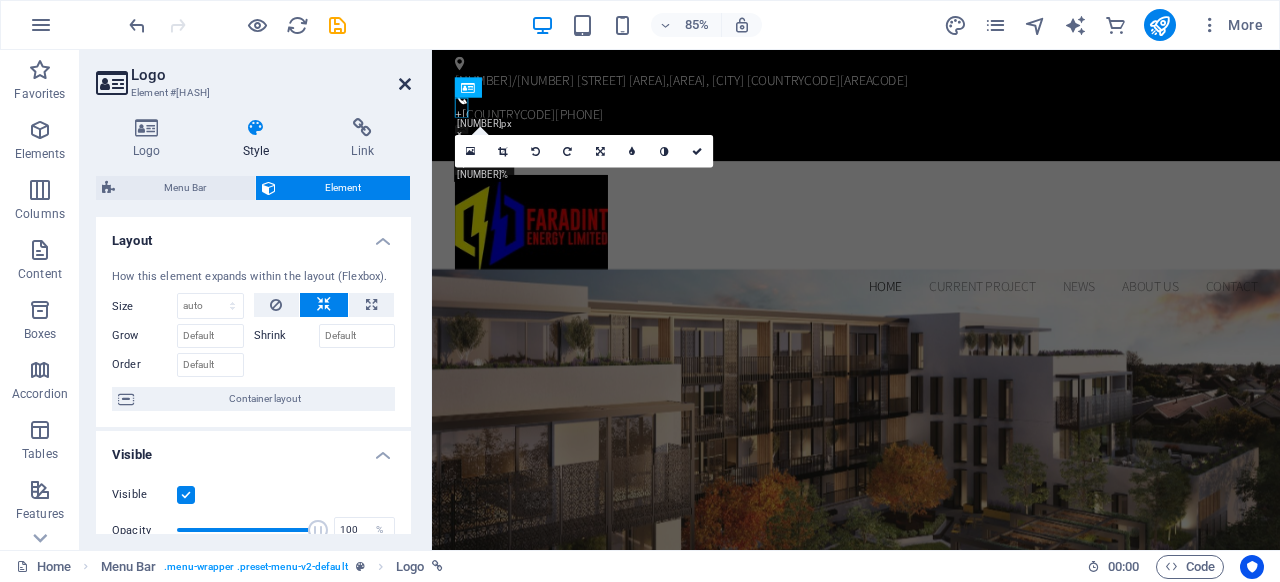 click at bounding box center (405, 84) 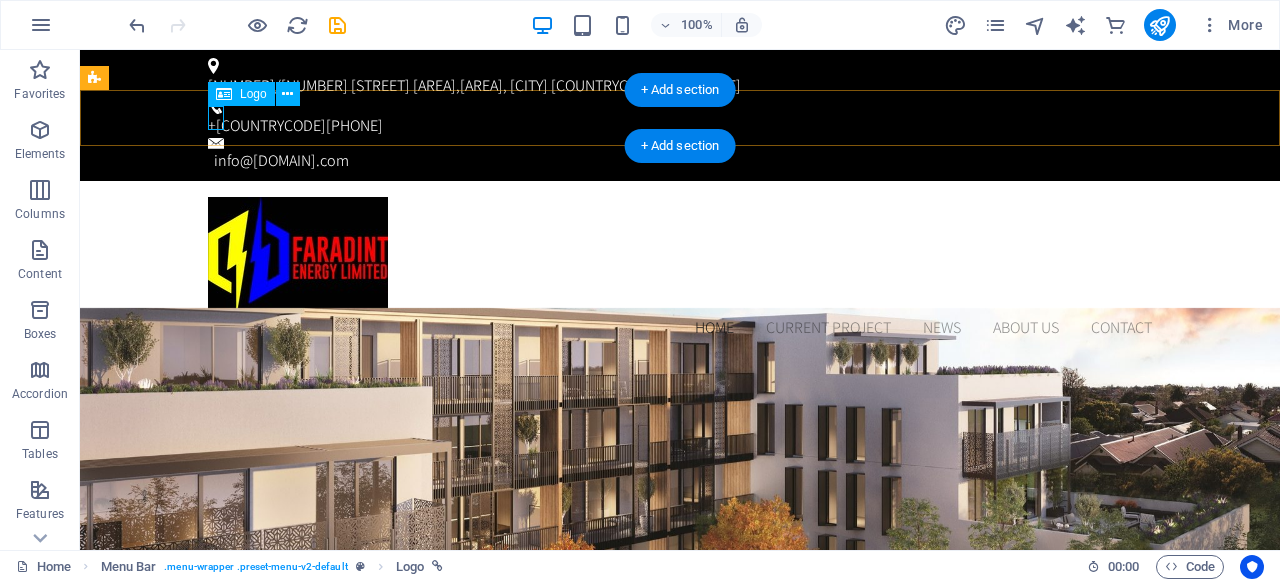 click at bounding box center [680, 256] 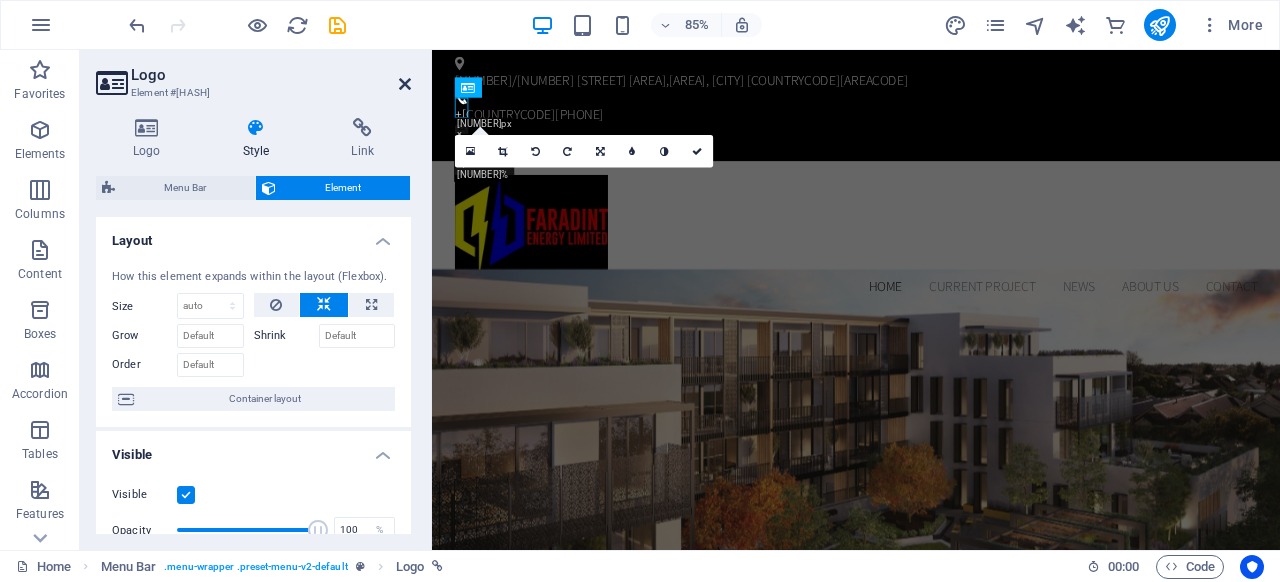 click at bounding box center (405, 84) 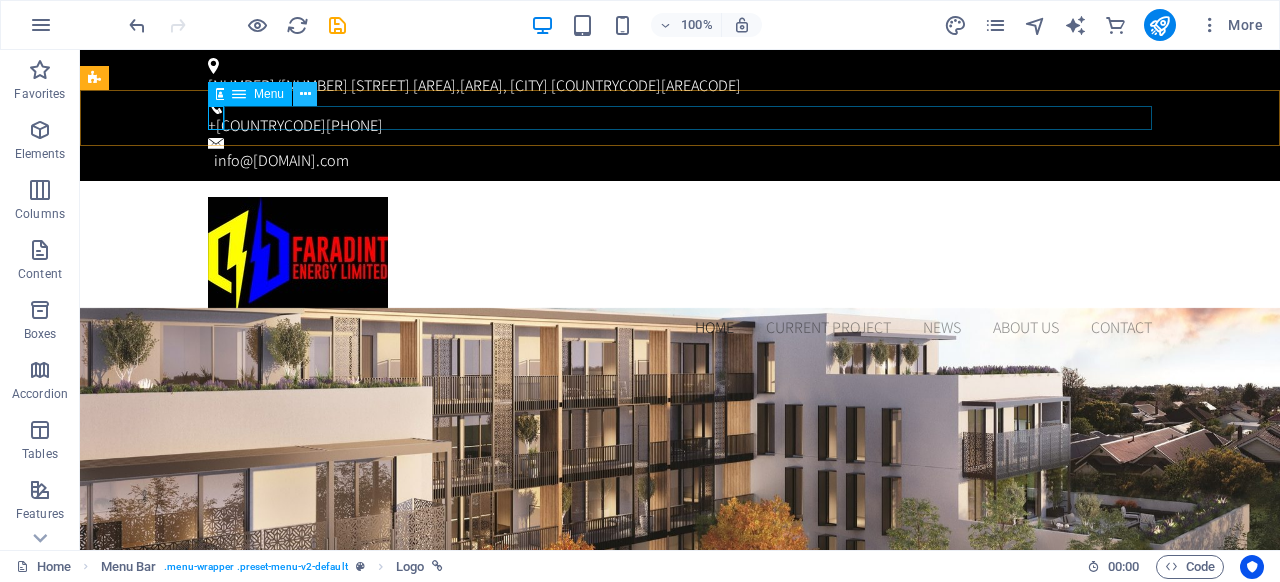 click at bounding box center [305, 94] 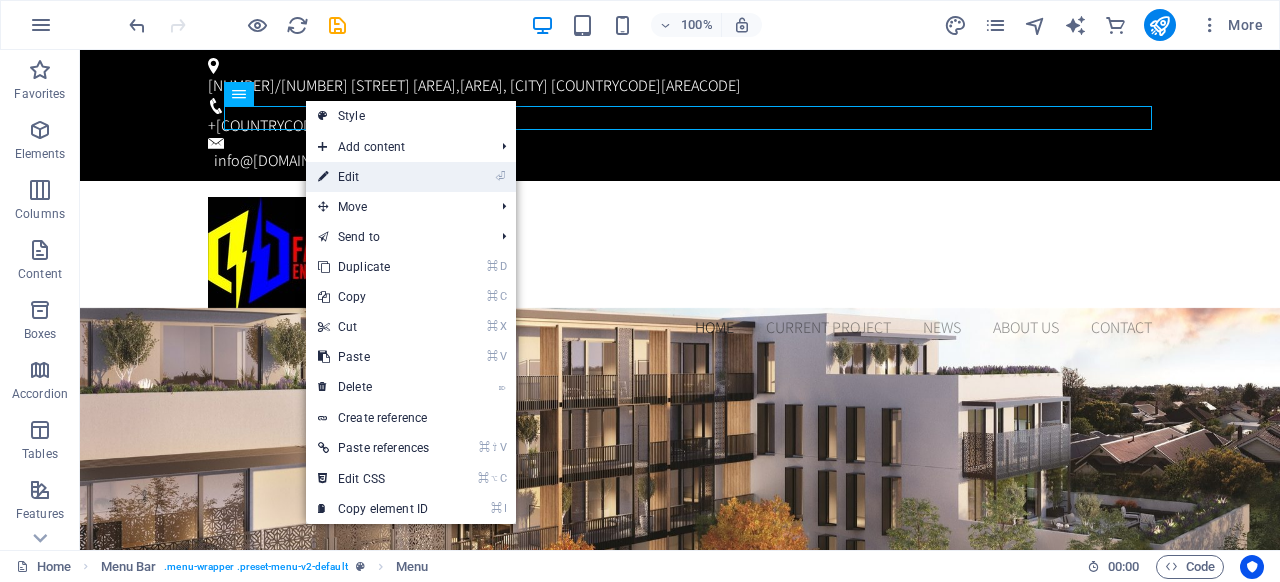 click on "⏎  Edit" at bounding box center [373, 177] 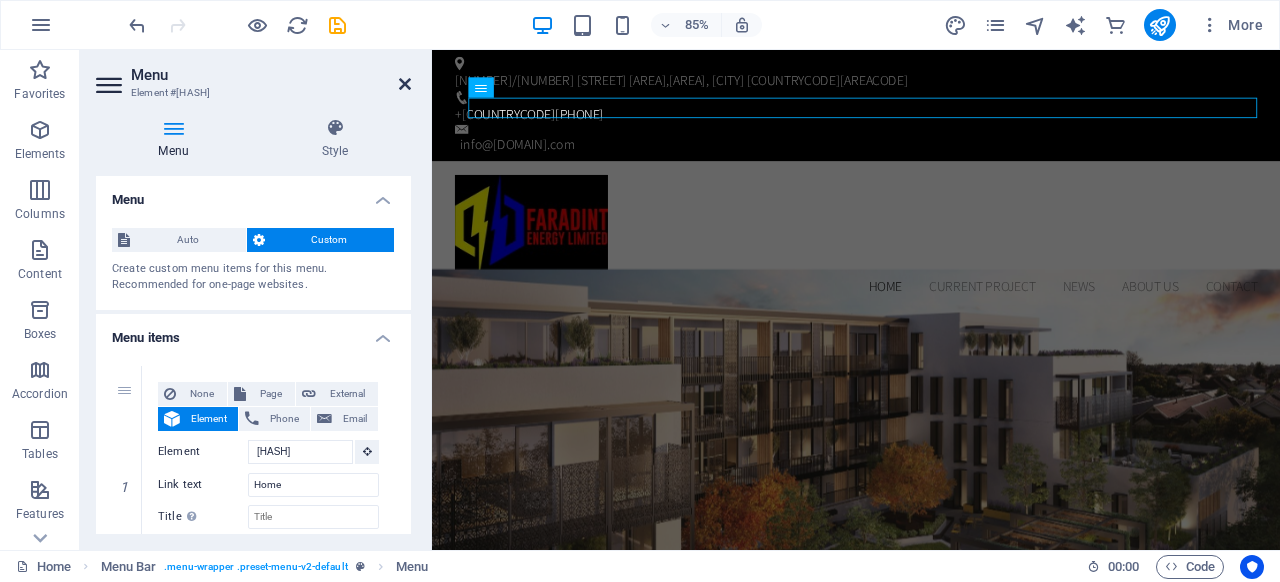 click at bounding box center [405, 84] 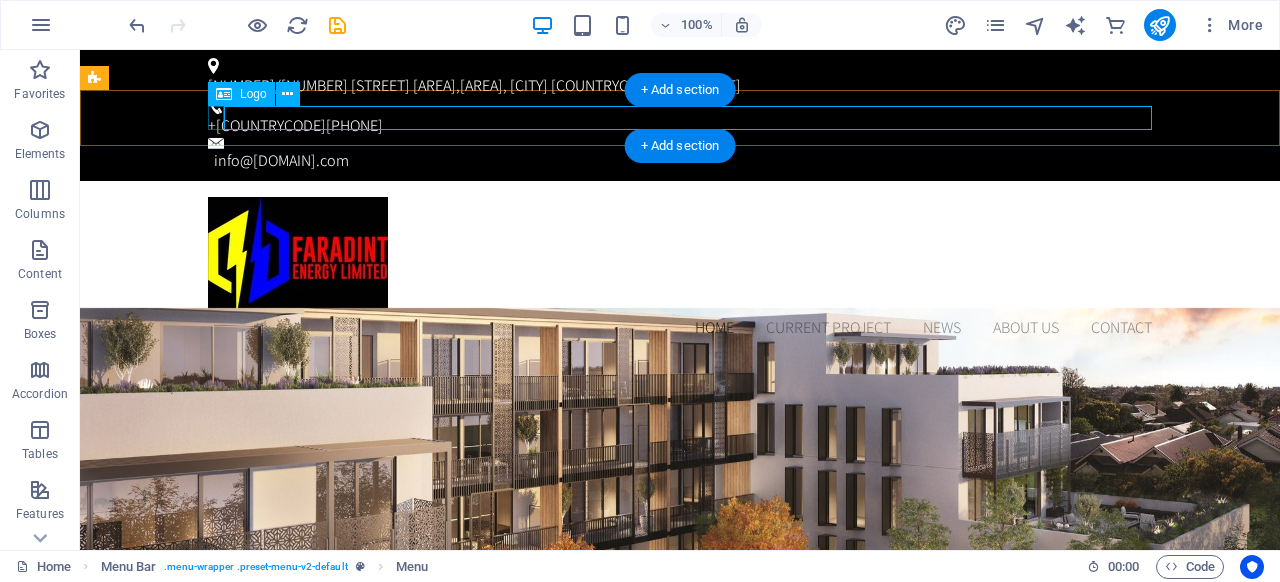 click at bounding box center (680, 256) 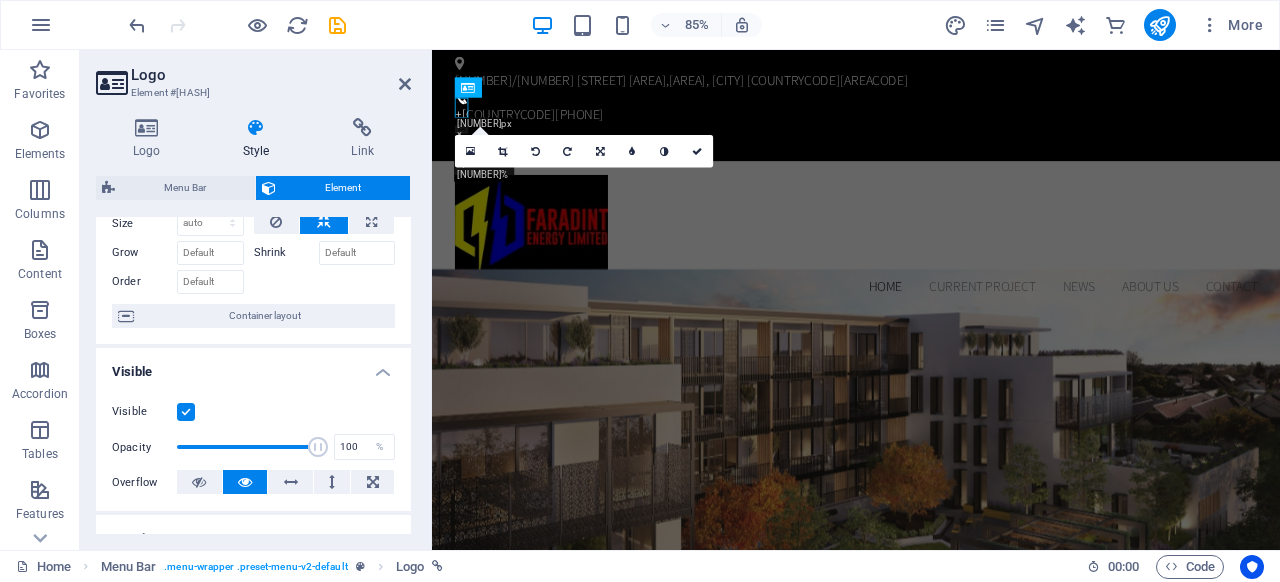 scroll, scrollTop: 92, scrollLeft: 0, axis: vertical 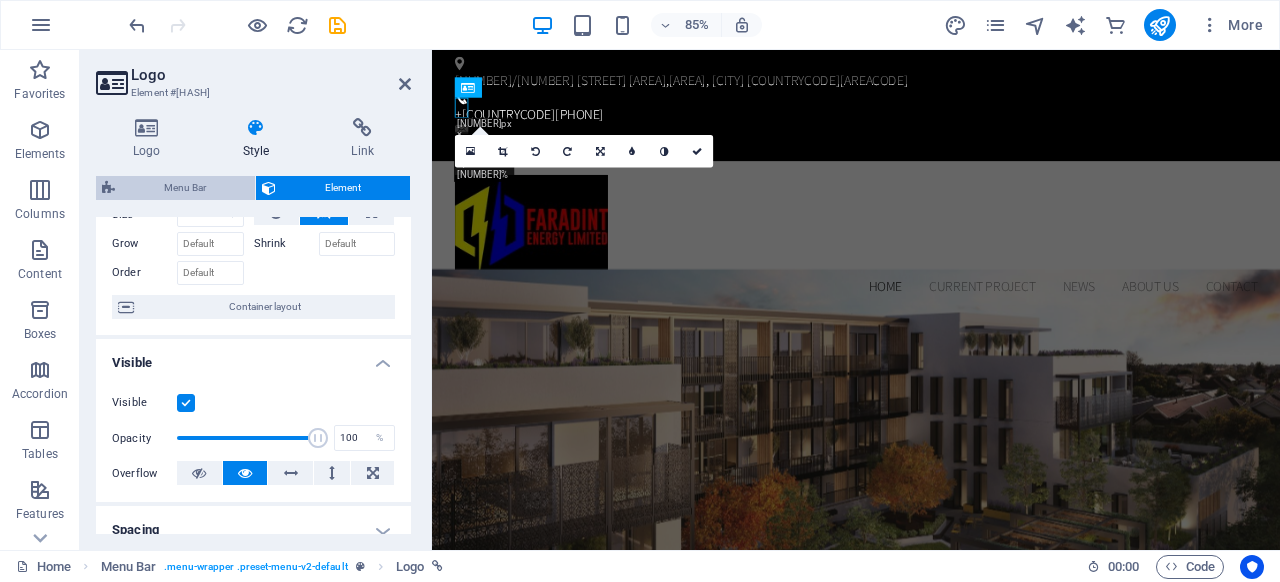 click on "Menu Bar" at bounding box center (185, 188) 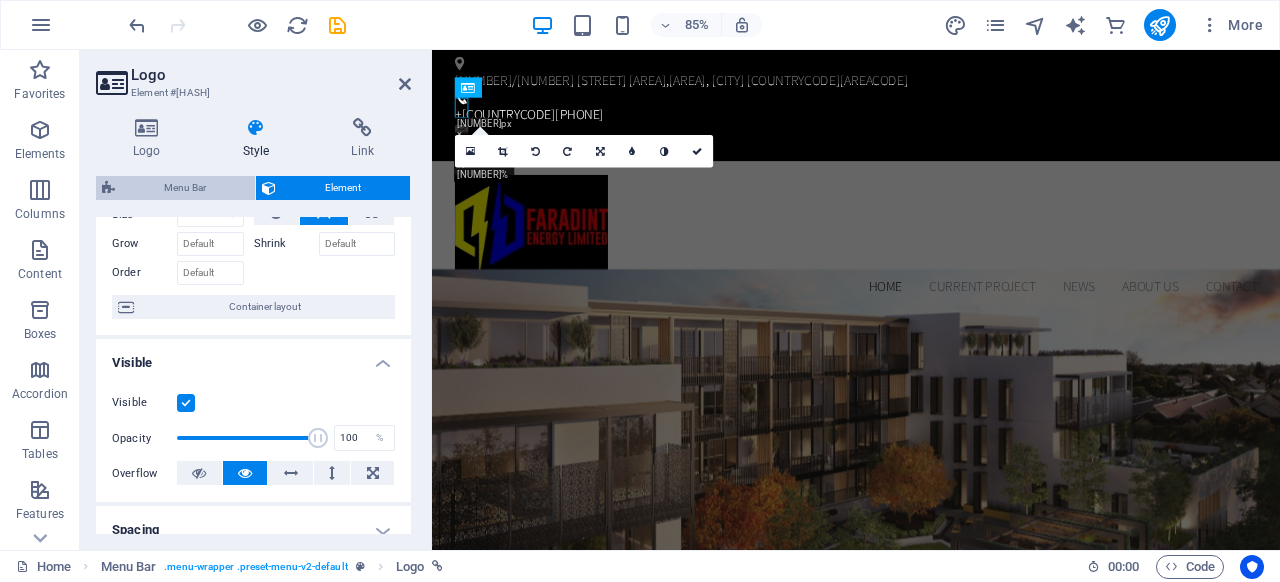 select on "rem" 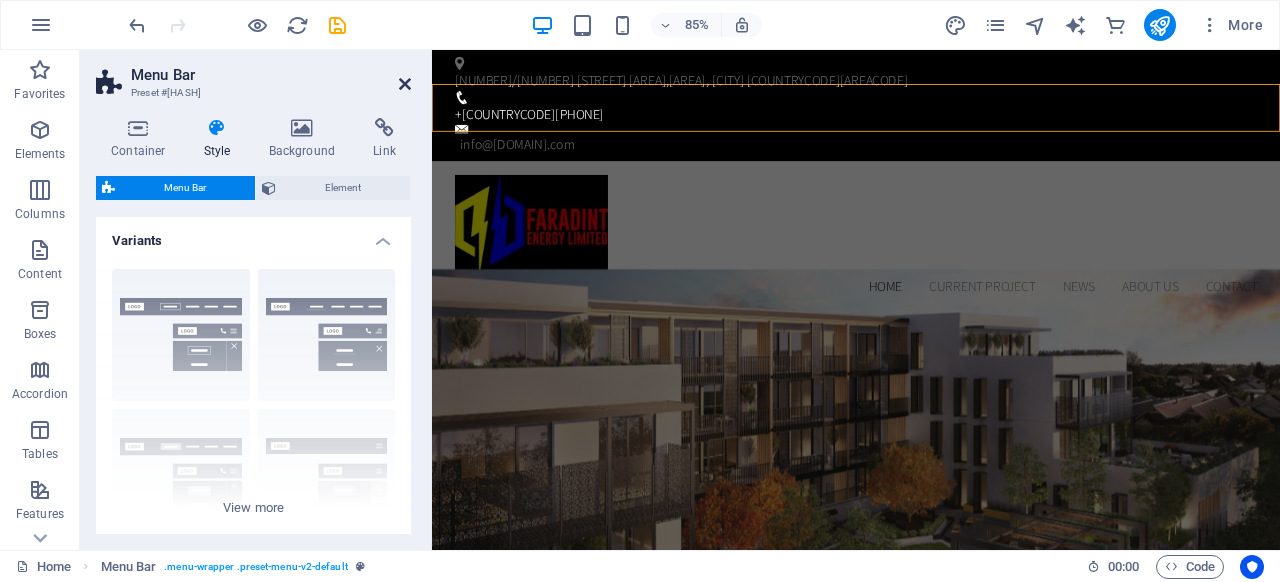 click at bounding box center [405, 84] 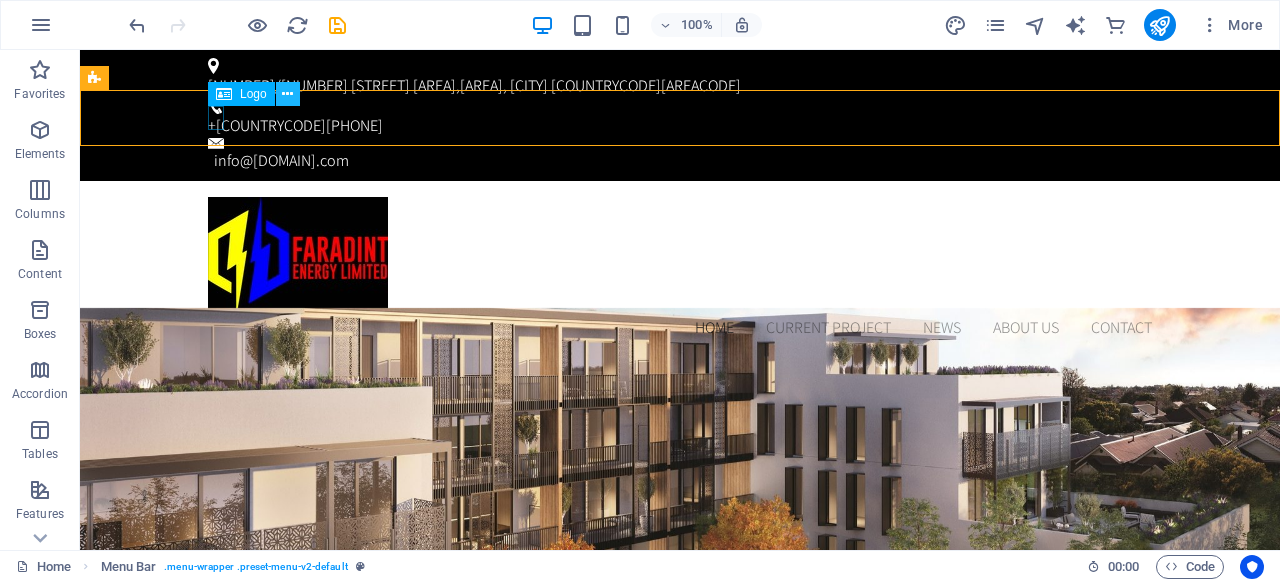 click at bounding box center (287, 94) 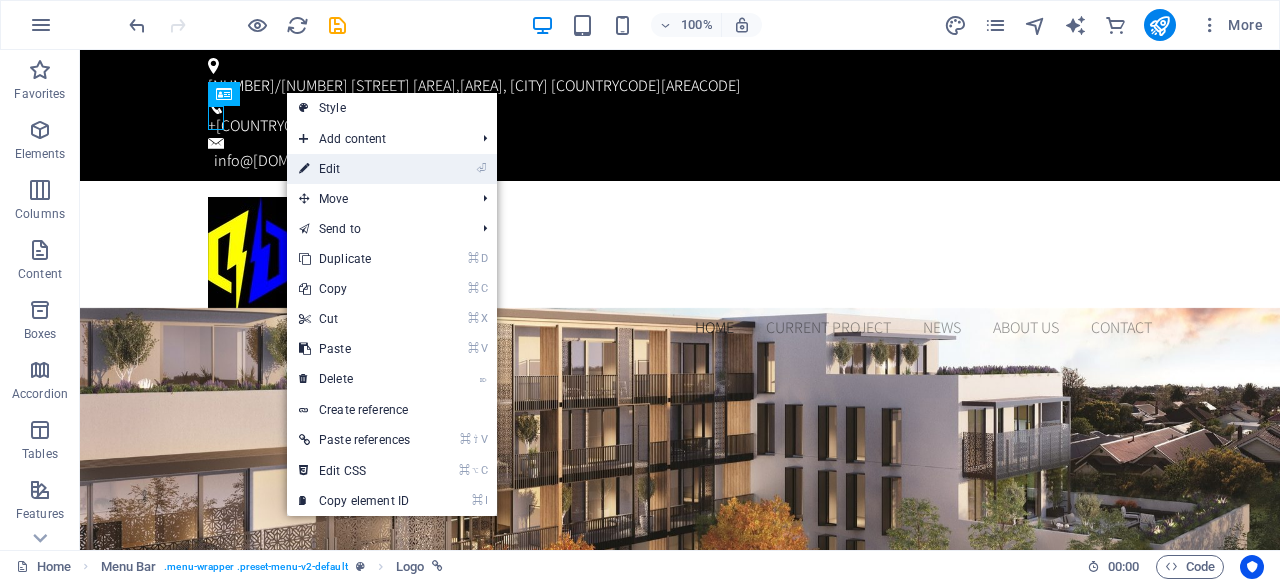 click on "⏎  Edit" at bounding box center [354, 169] 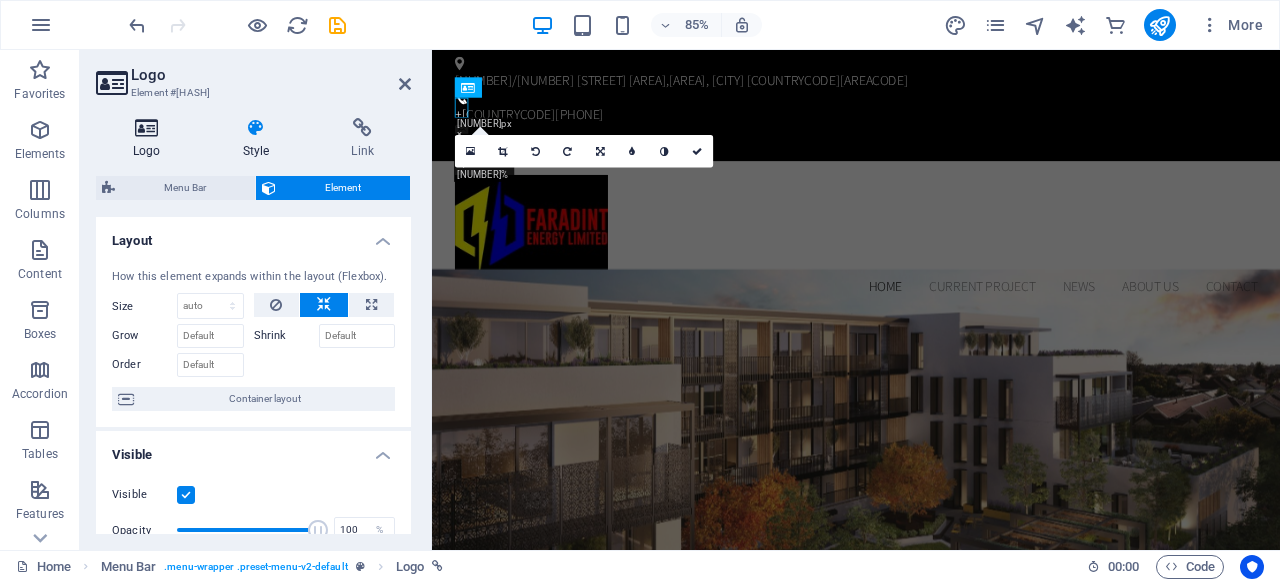 click at bounding box center (147, 128) 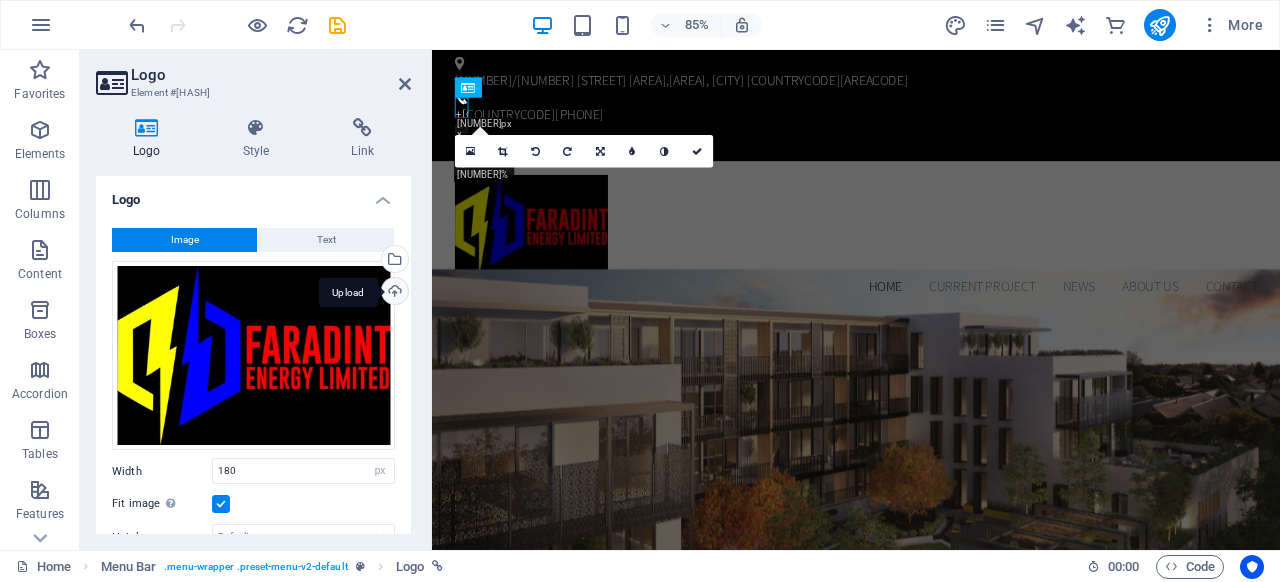 click on "Upload" at bounding box center [393, 293] 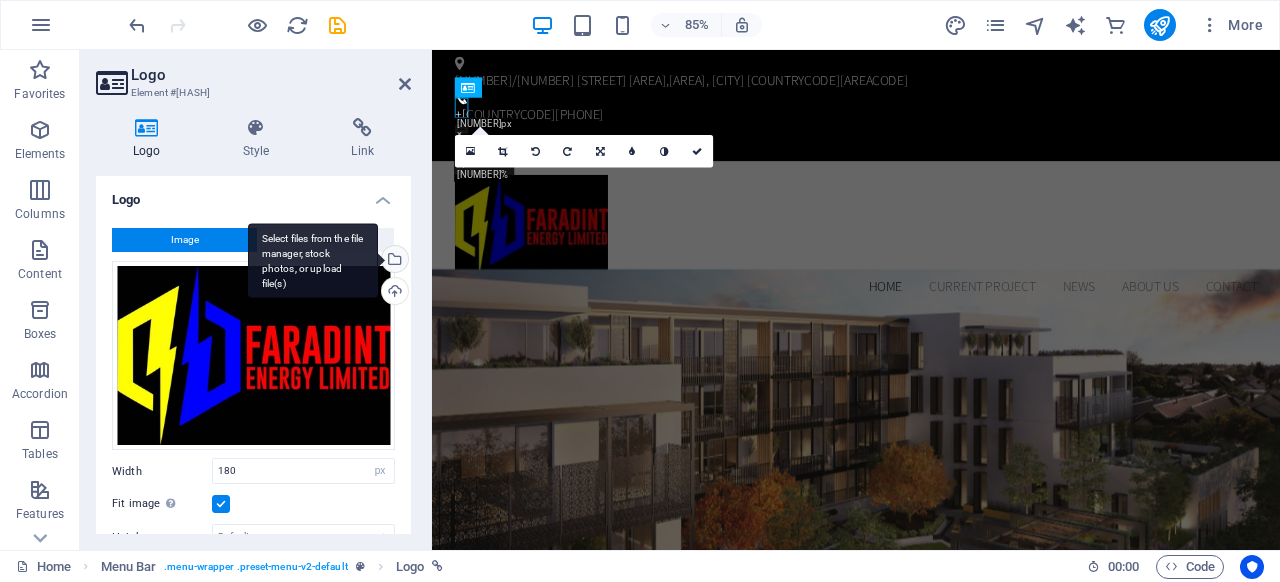 click on "Select files from the file manager, stock photos, or upload file(s)" at bounding box center [393, 261] 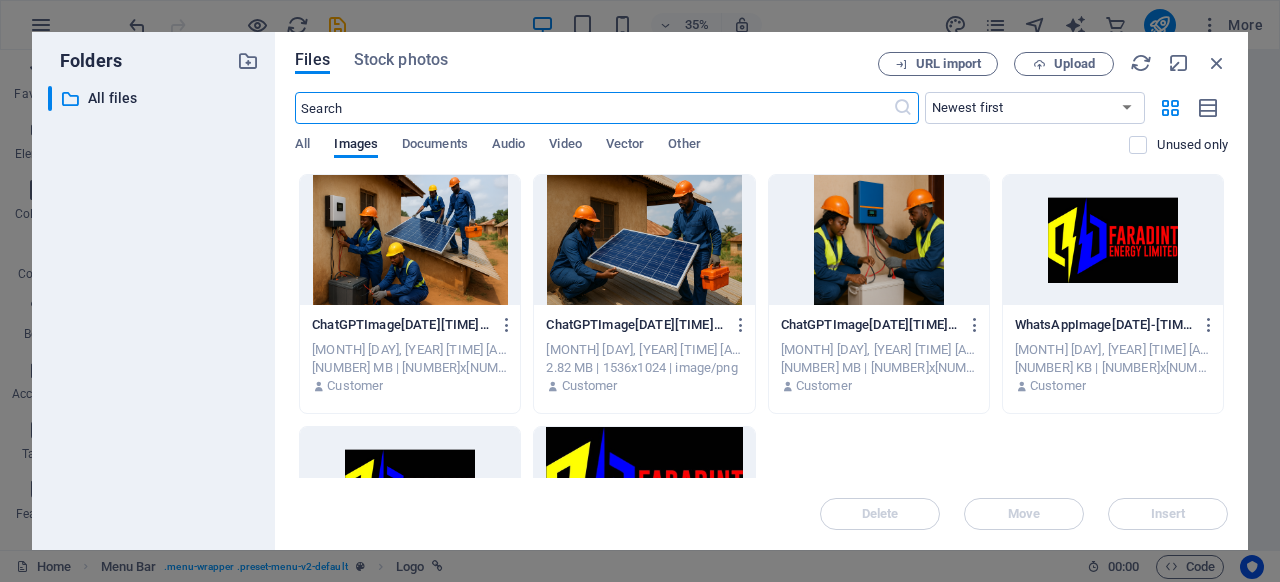 scroll, scrollTop: 188, scrollLeft: 0, axis: vertical 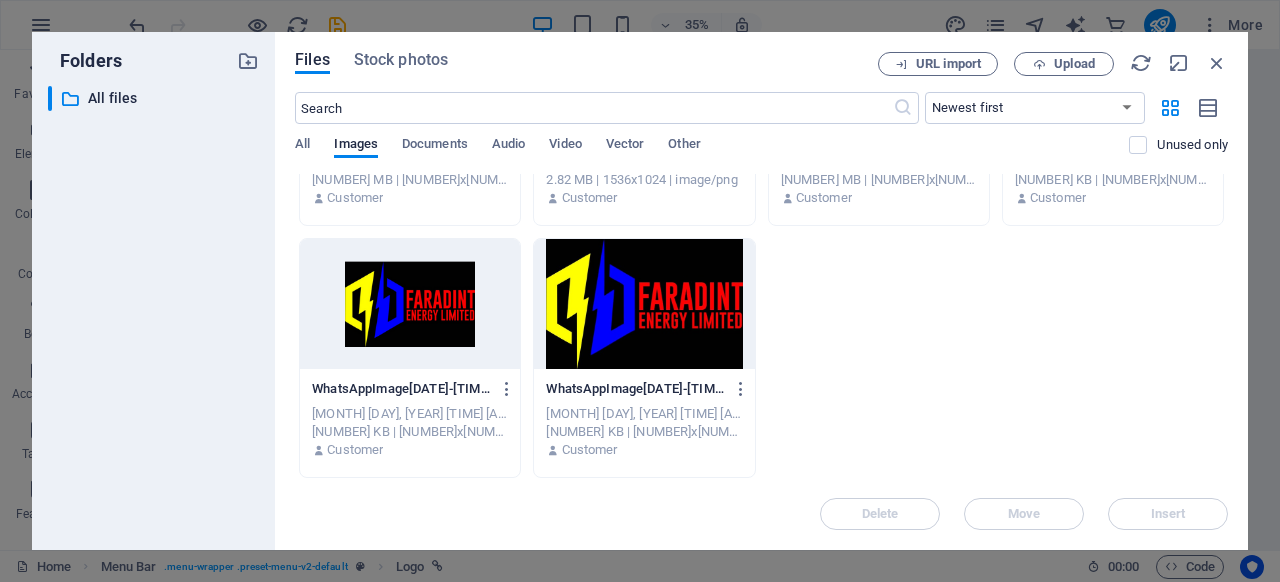 click at bounding box center [644, 304] 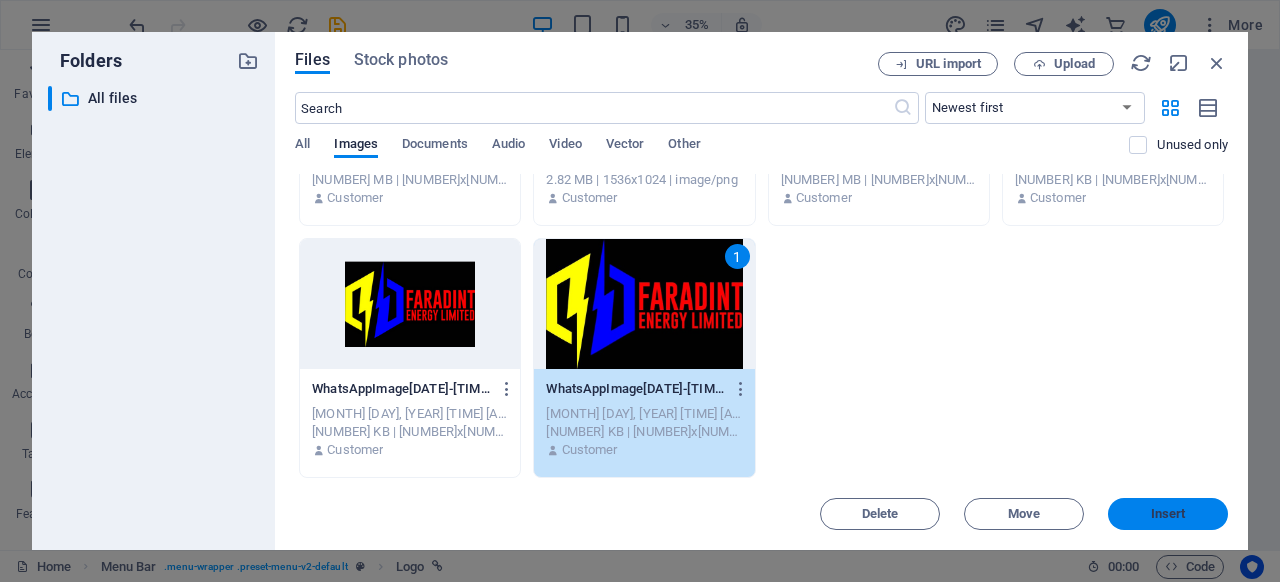 click on "Insert" at bounding box center (1168, 514) 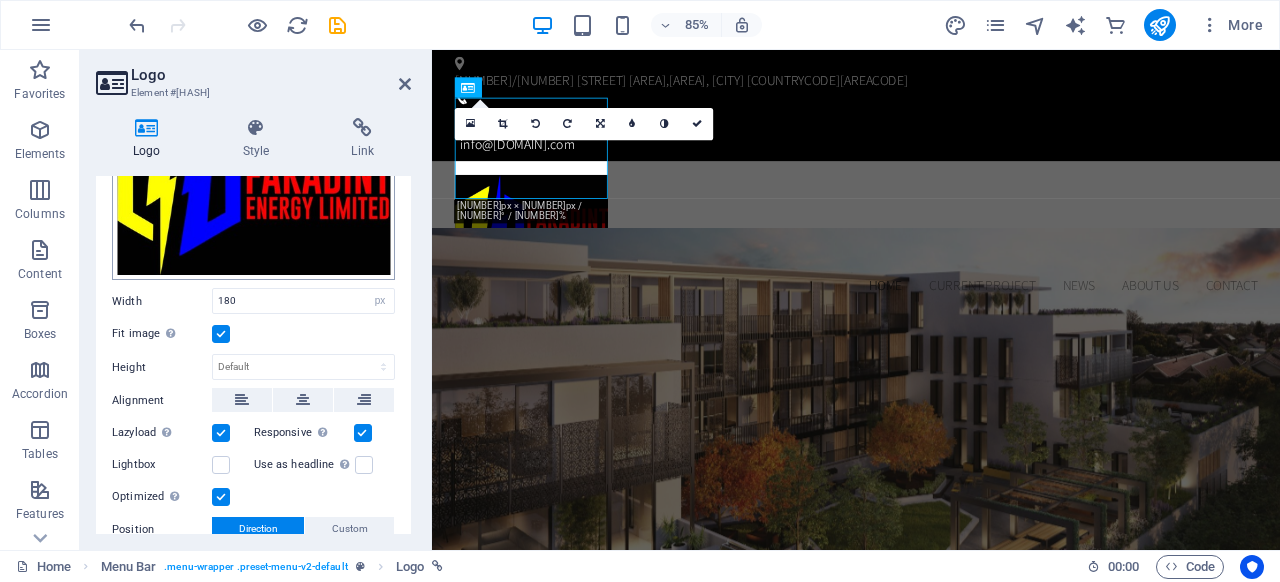 scroll, scrollTop: 307, scrollLeft: 0, axis: vertical 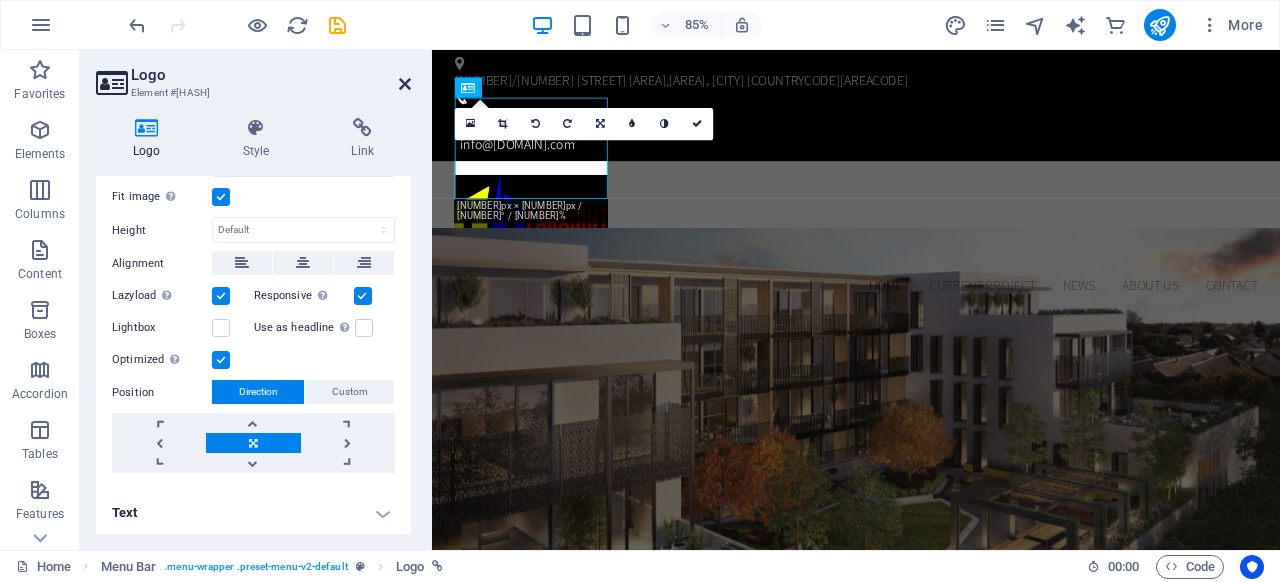drag, startPoint x: 409, startPoint y: 85, endPoint x: 329, endPoint y: 35, distance: 94.33981 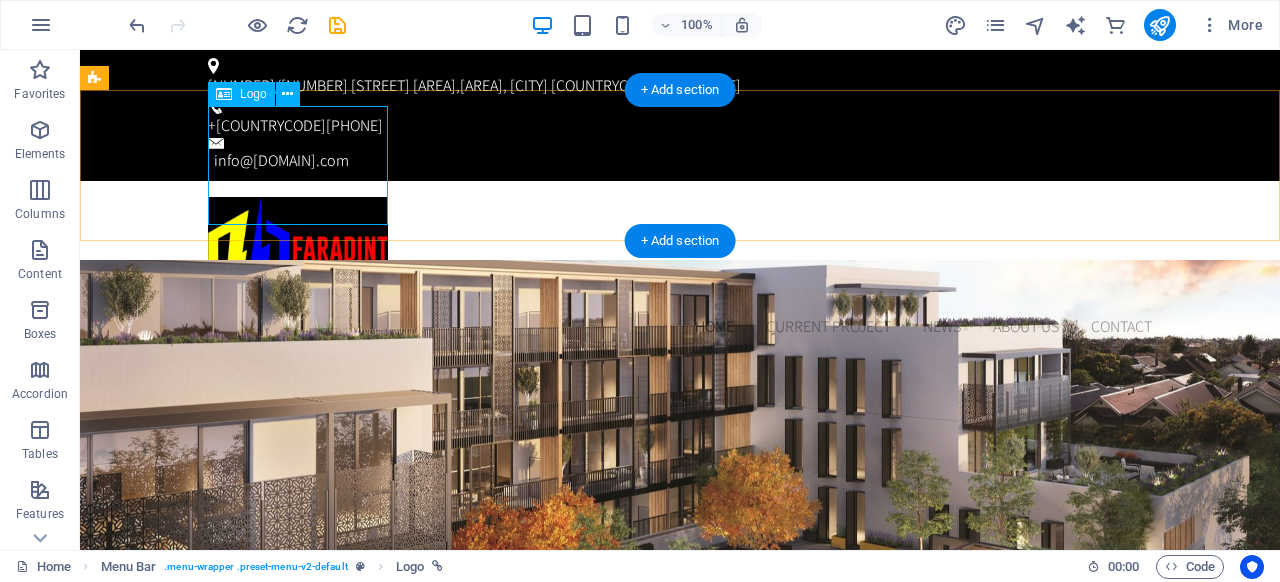 click at bounding box center (680, 256) 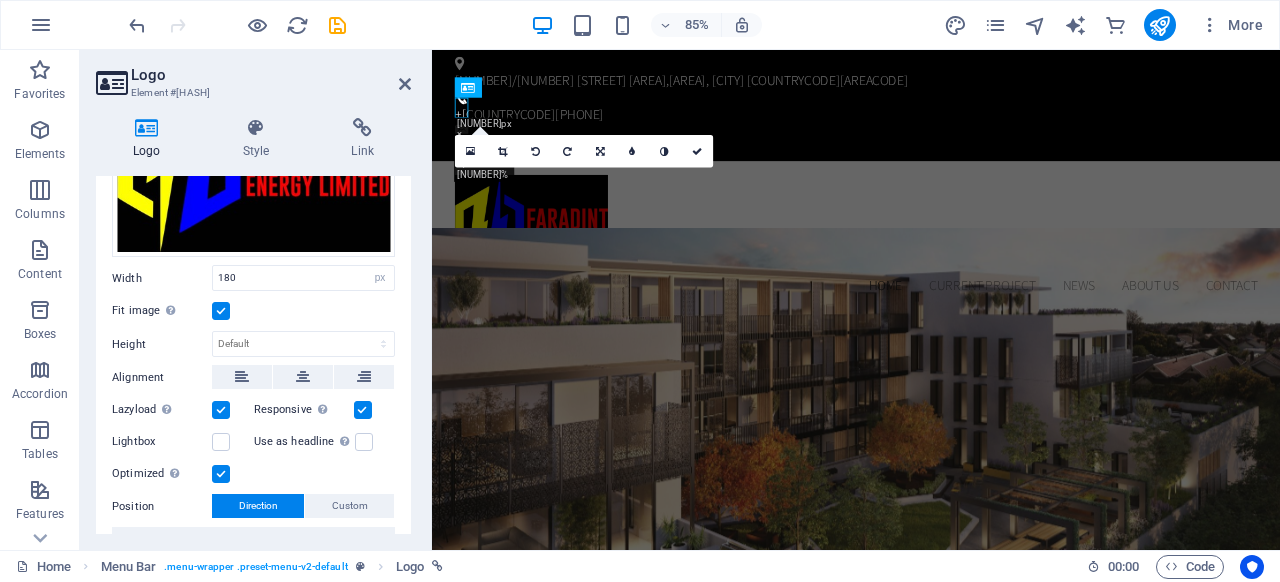 scroll, scrollTop: 174, scrollLeft: 0, axis: vertical 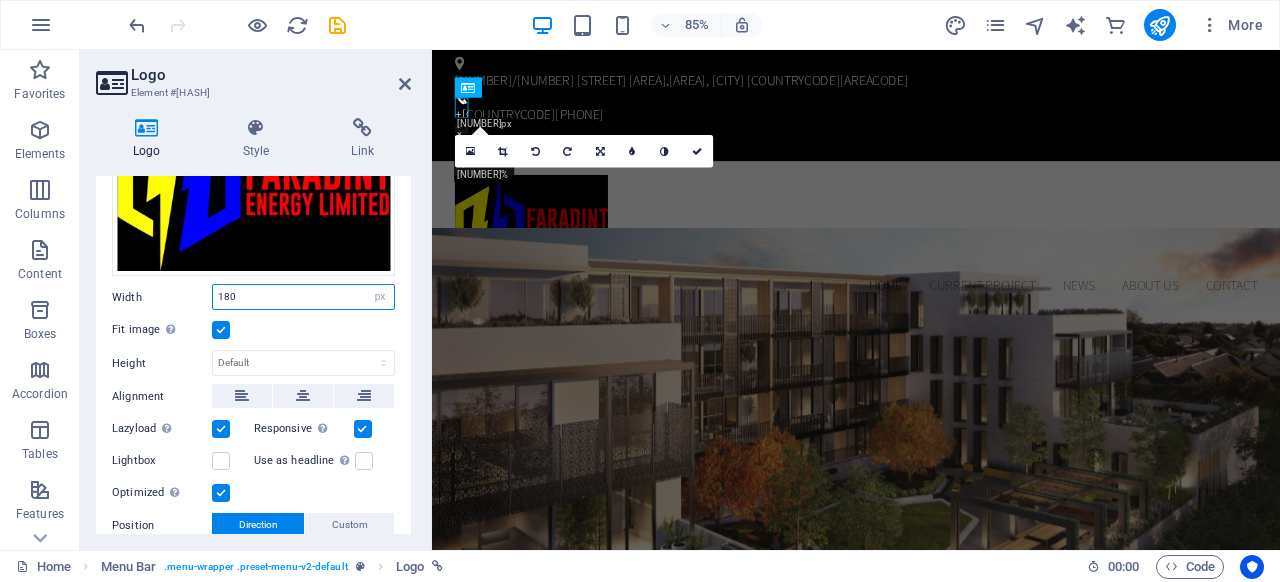 click on "180" at bounding box center (303, 297) 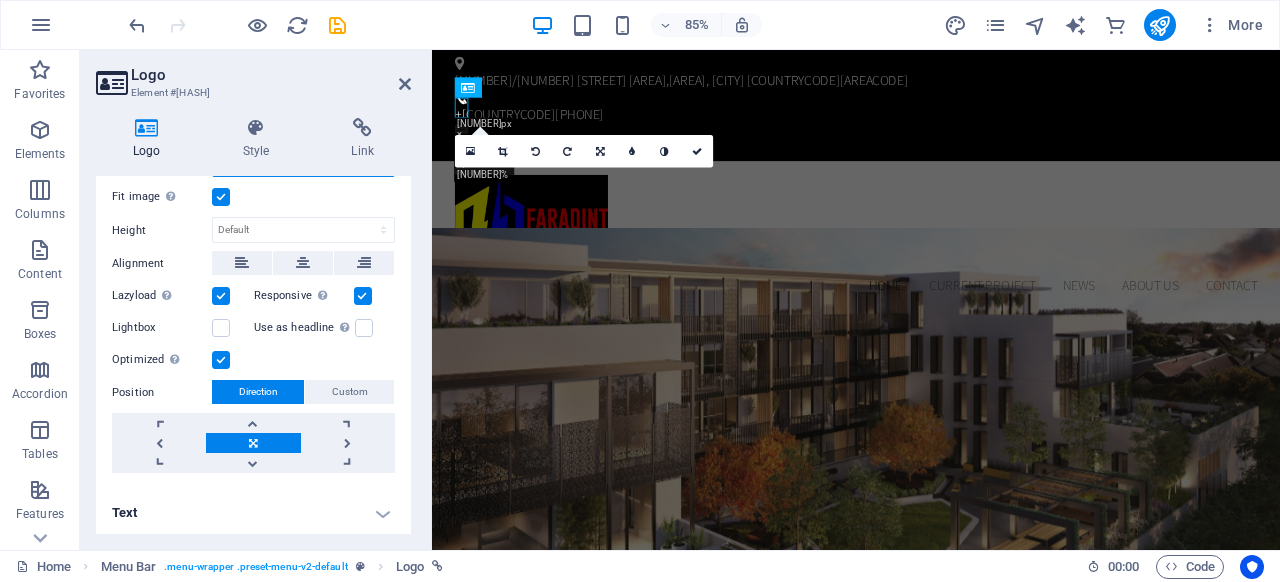 scroll, scrollTop: 248, scrollLeft: 0, axis: vertical 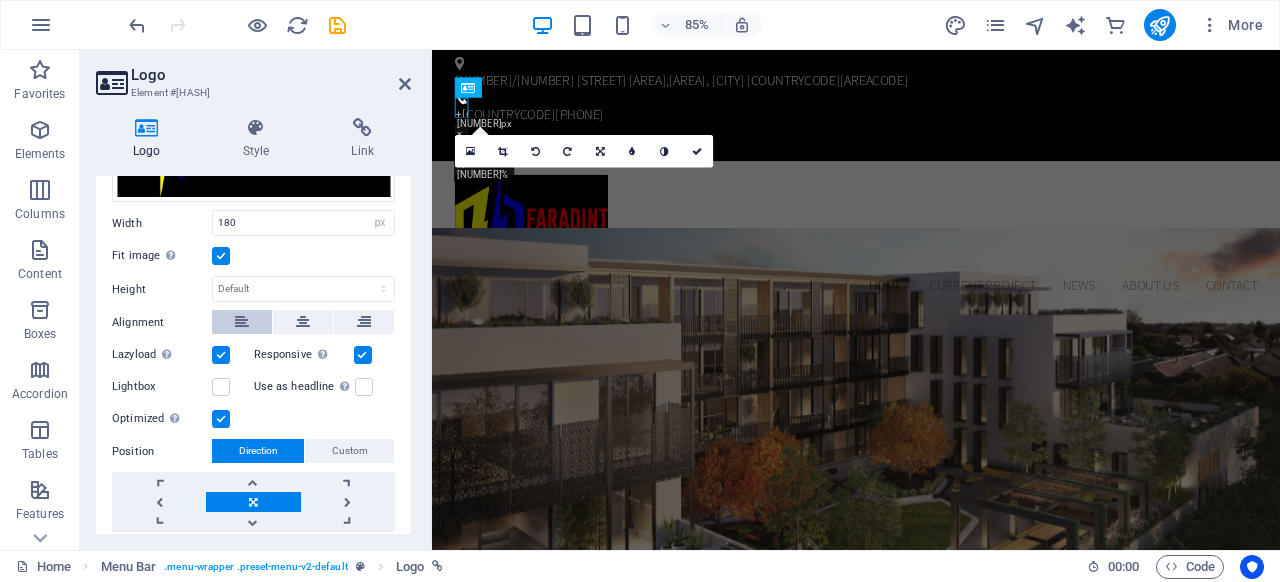 click at bounding box center [242, 322] 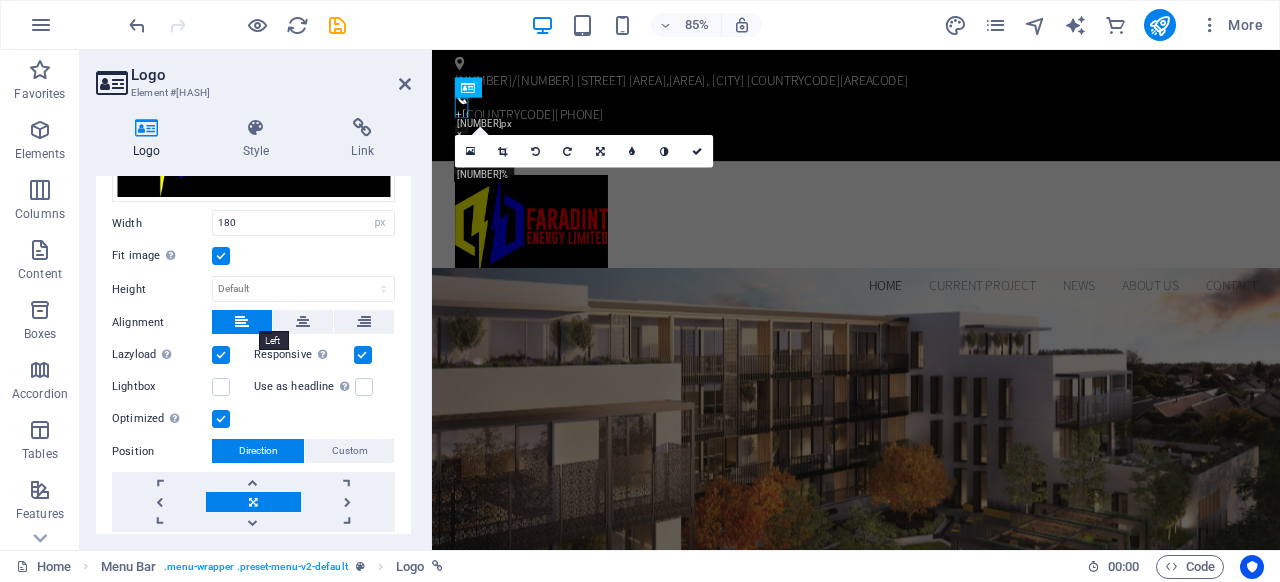 click at bounding box center [242, 322] 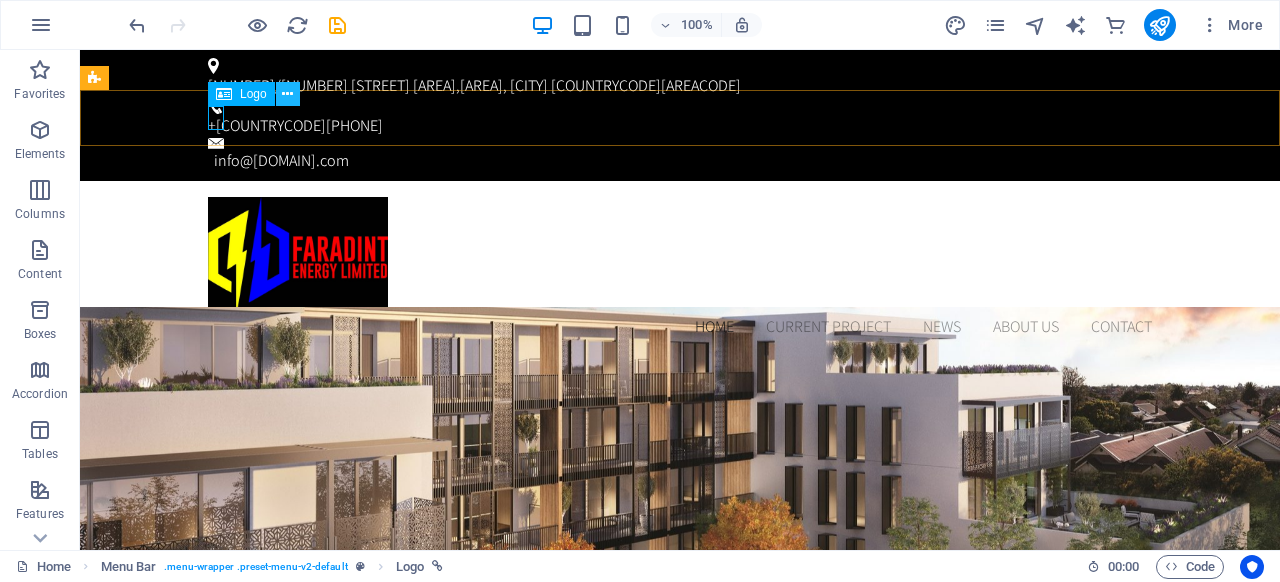 click at bounding box center (287, 94) 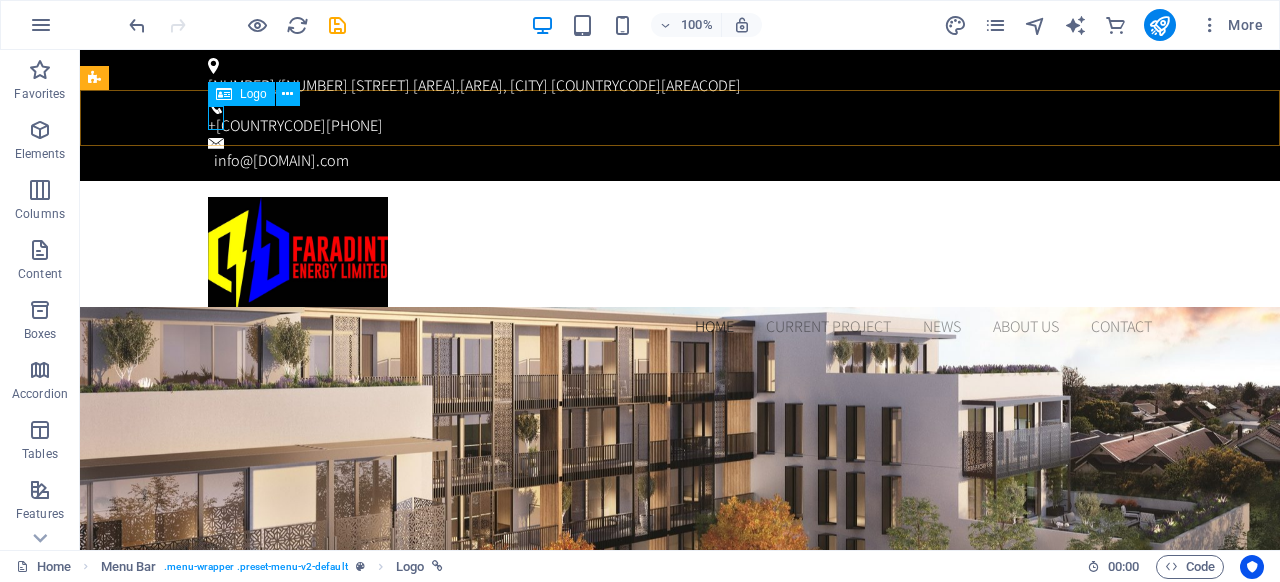 click at bounding box center (224, 94) 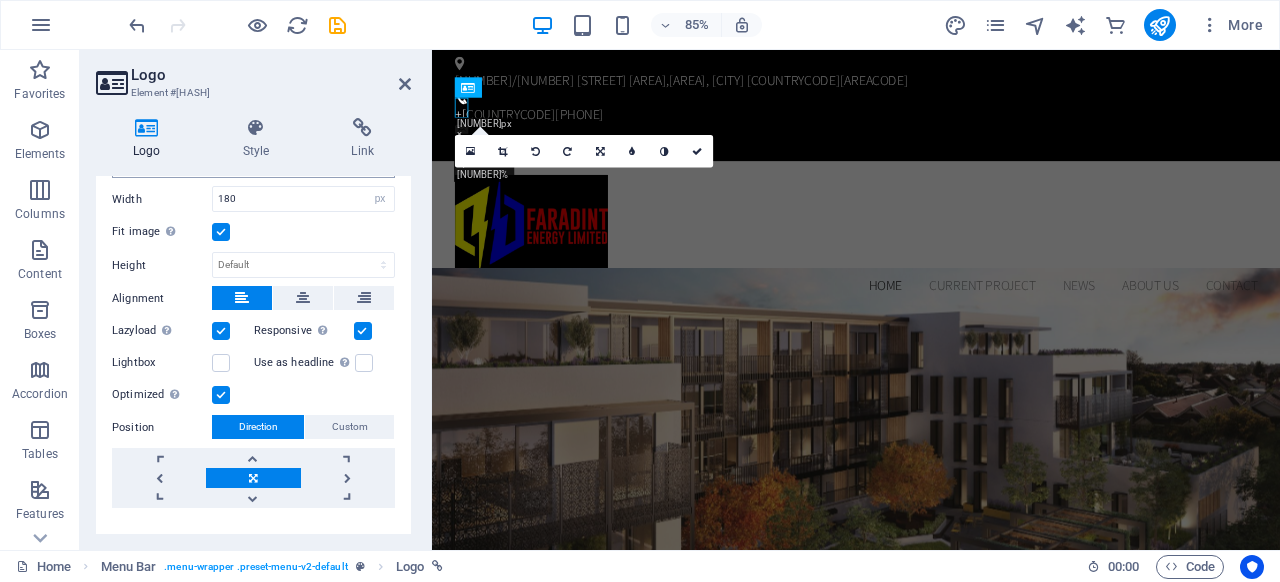 scroll, scrollTop: 307, scrollLeft: 0, axis: vertical 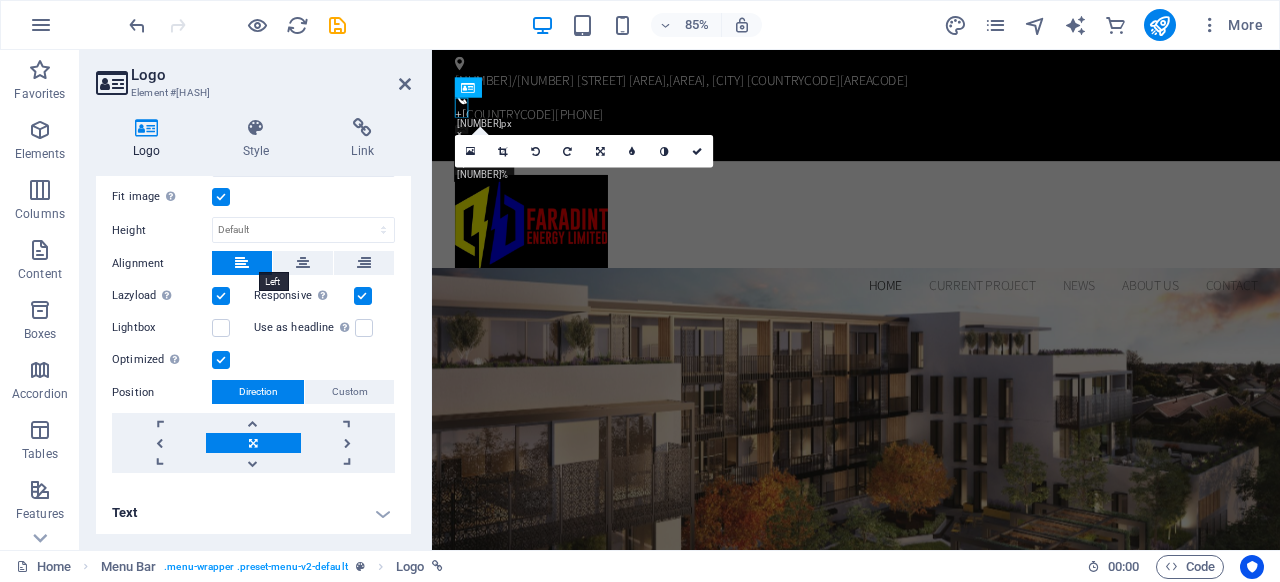 click at bounding box center (242, 263) 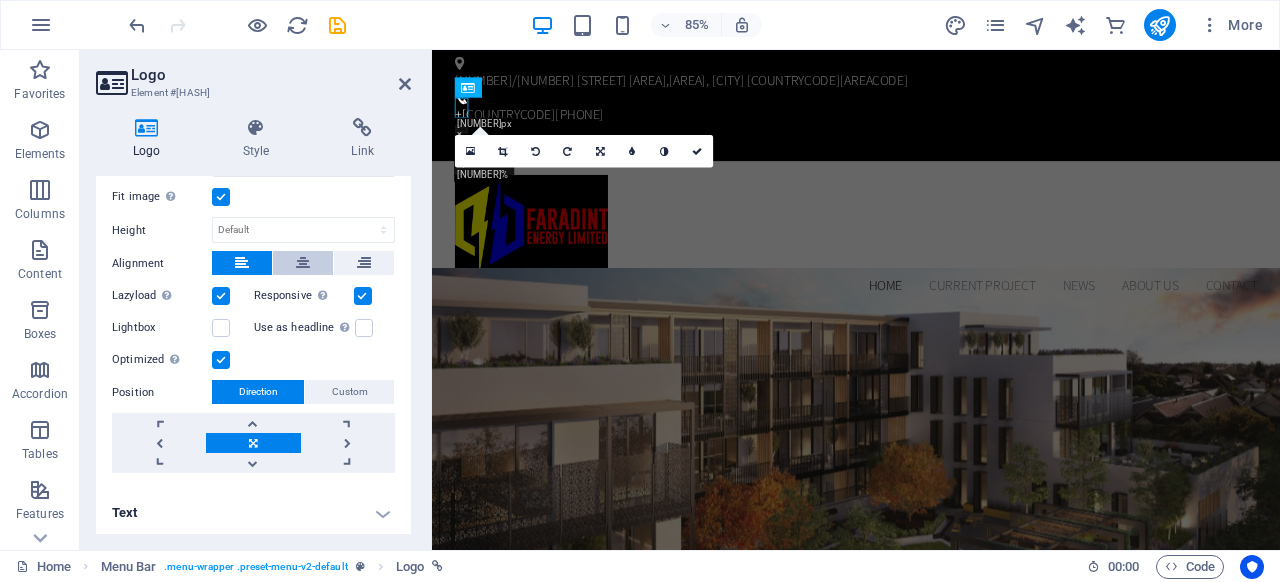 click at bounding box center (303, 263) 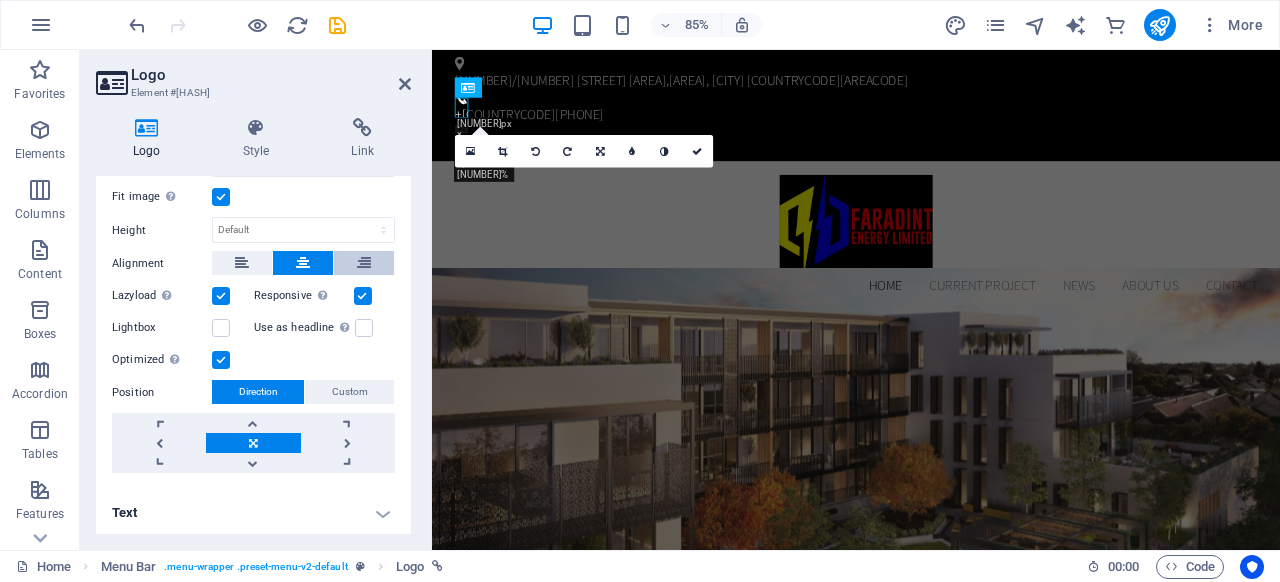 click at bounding box center [364, 263] 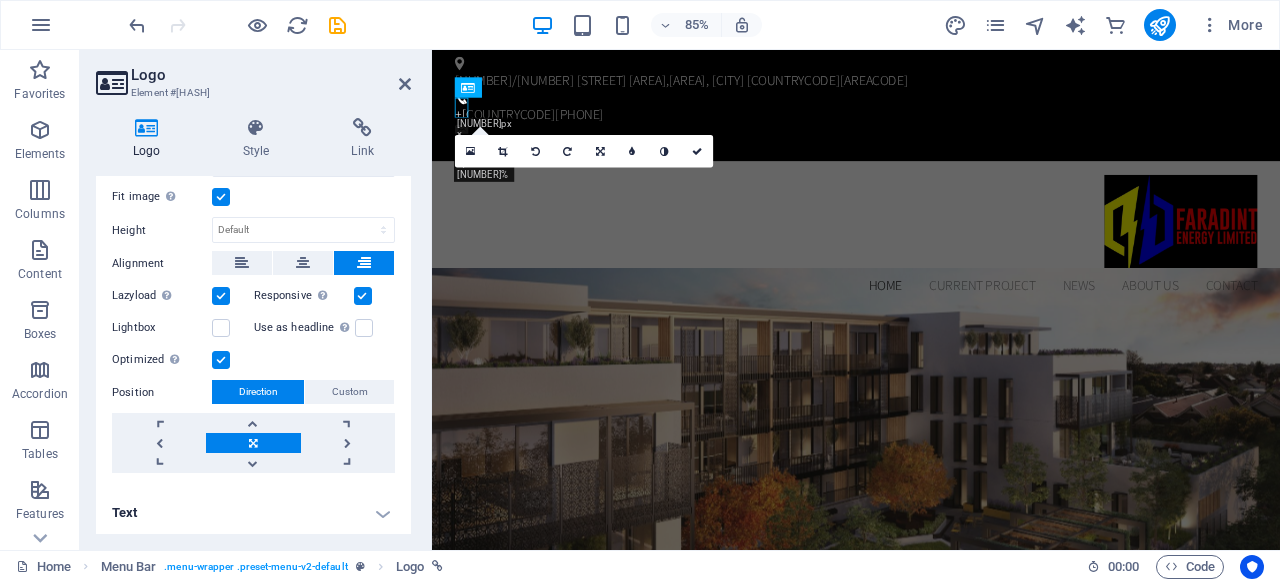 click at bounding box center (364, 263) 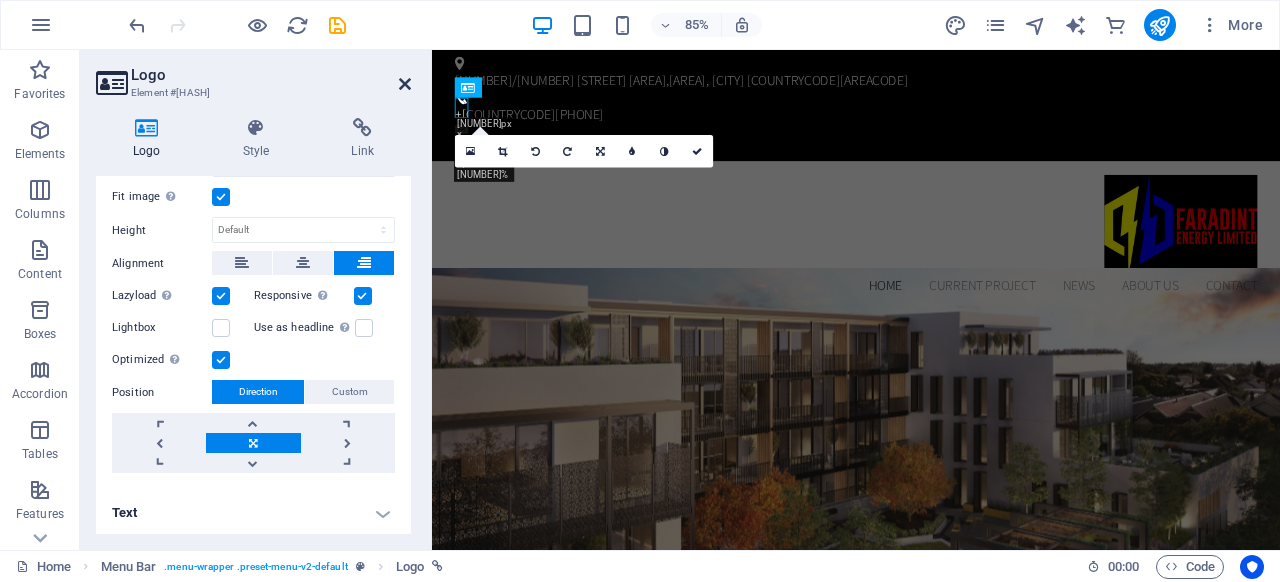 drag, startPoint x: 404, startPoint y: 82, endPoint x: 324, endPoint y: 32, distance: 94.33981 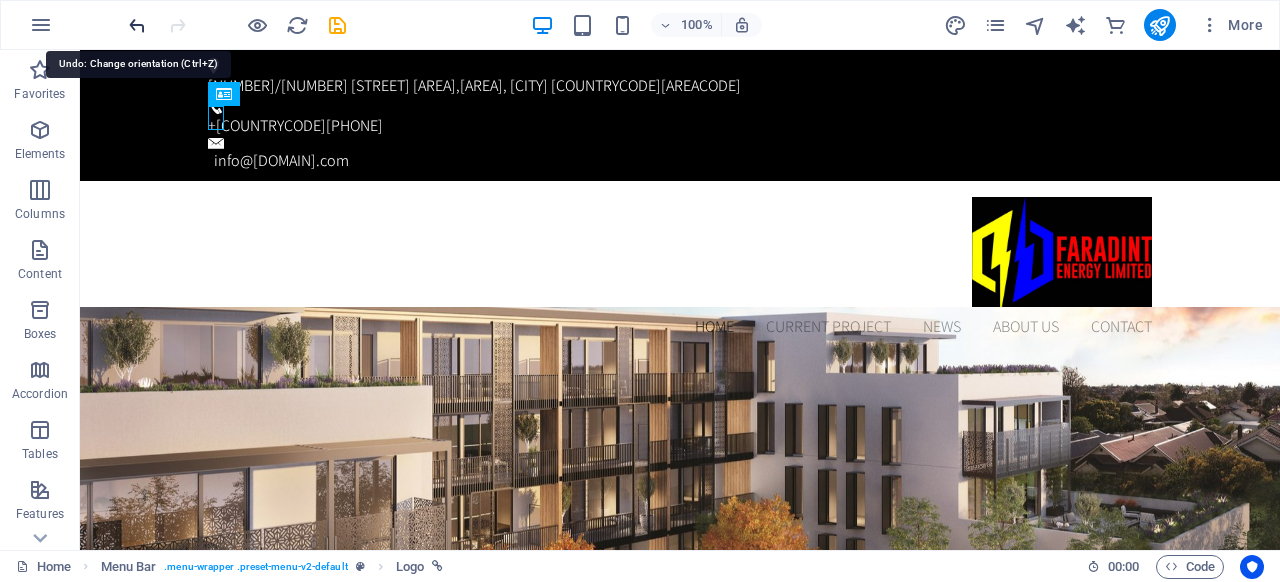 click at bounding box center [137, 25] 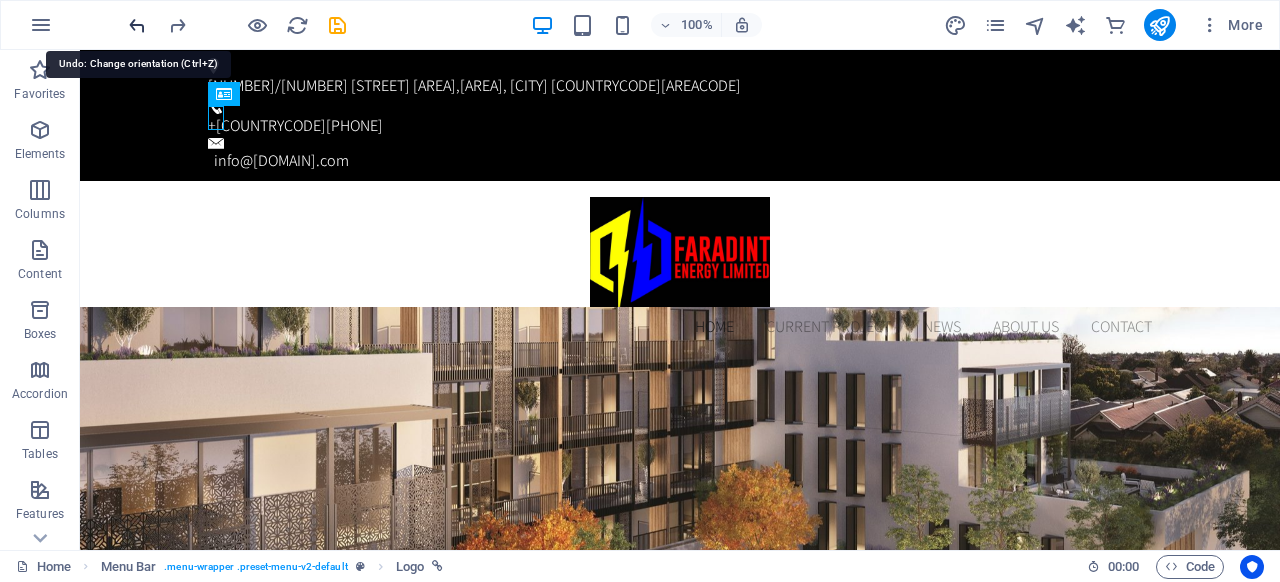 click at bounding box center (137, 25) 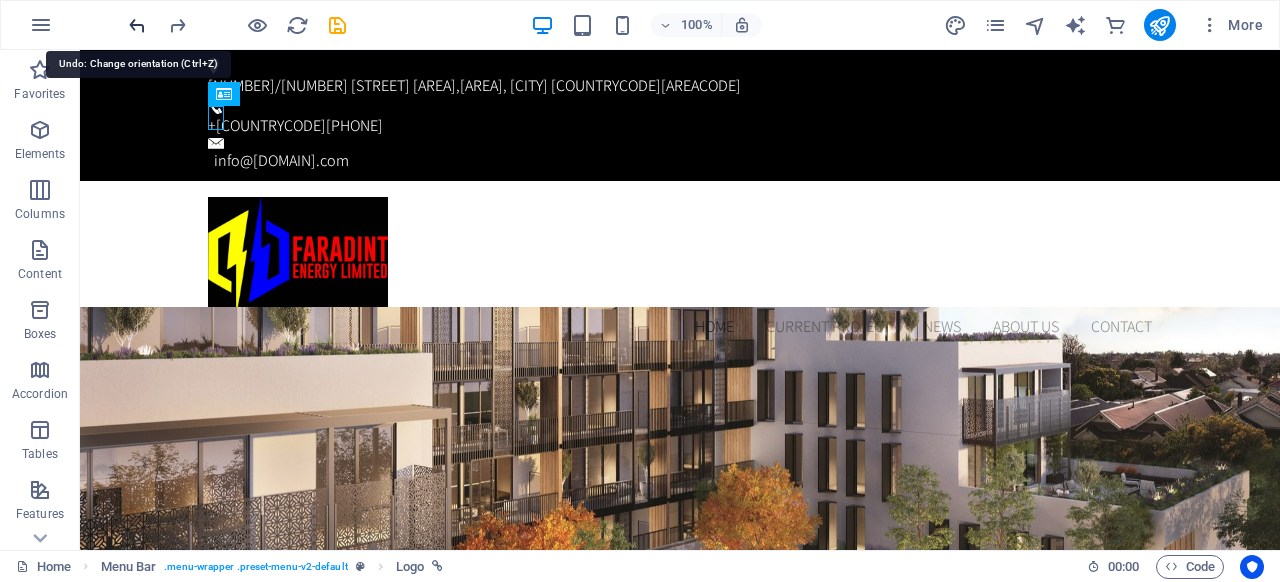 click at bounding box center (137, 25) 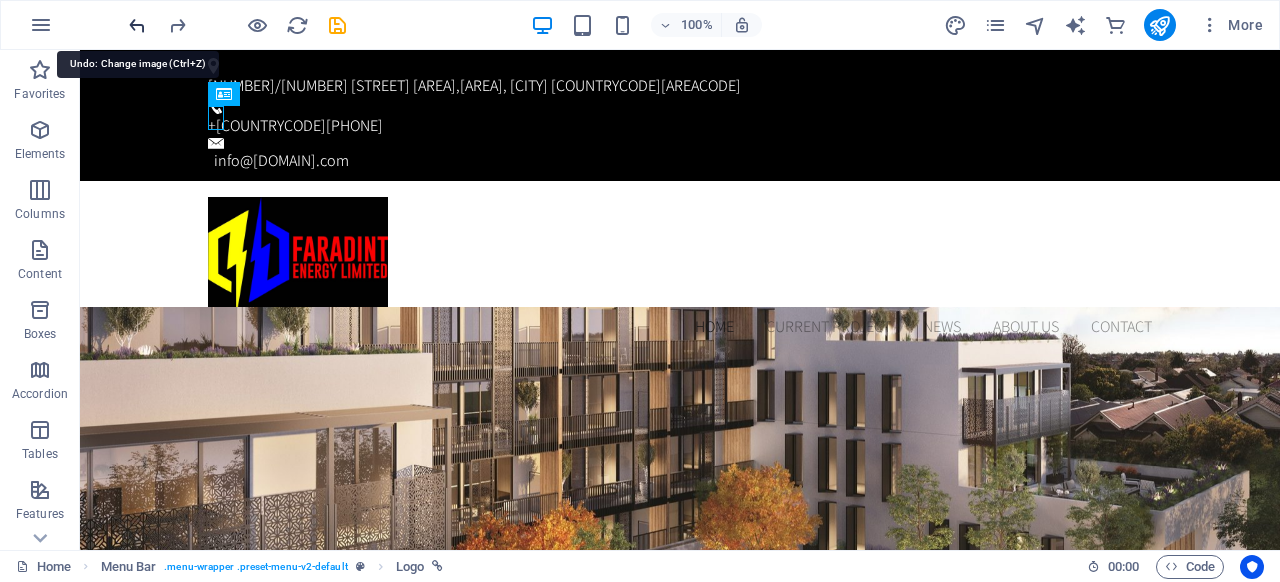 click at bounding box center [137, 25] 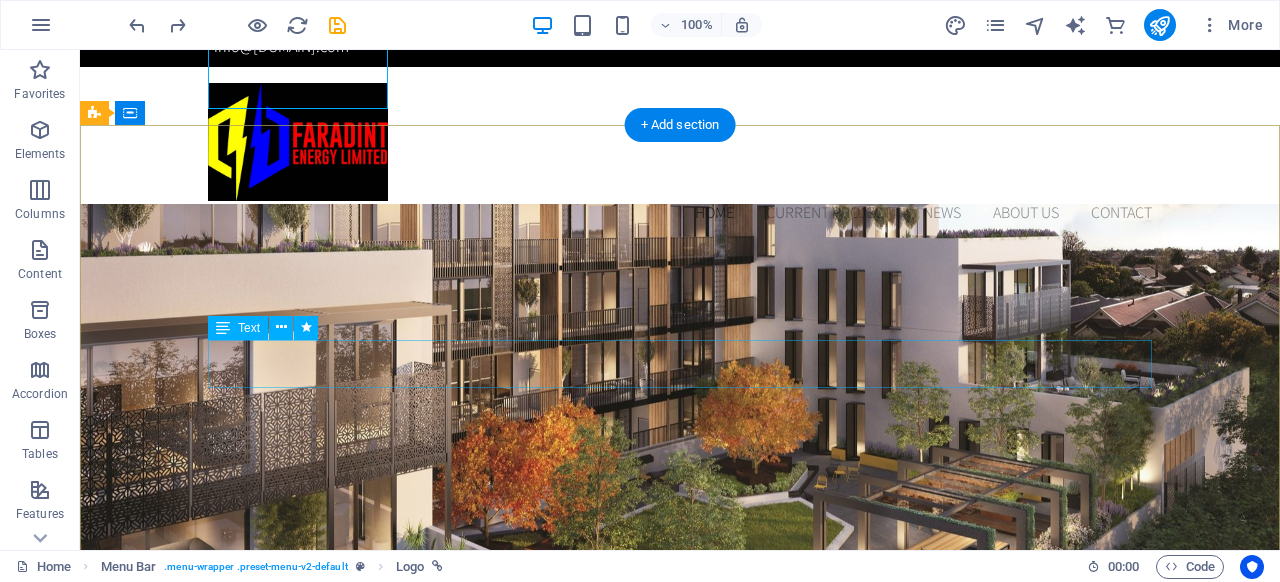 scroll, scrollTop: 116, scrollLeft: 0, axis: vertical 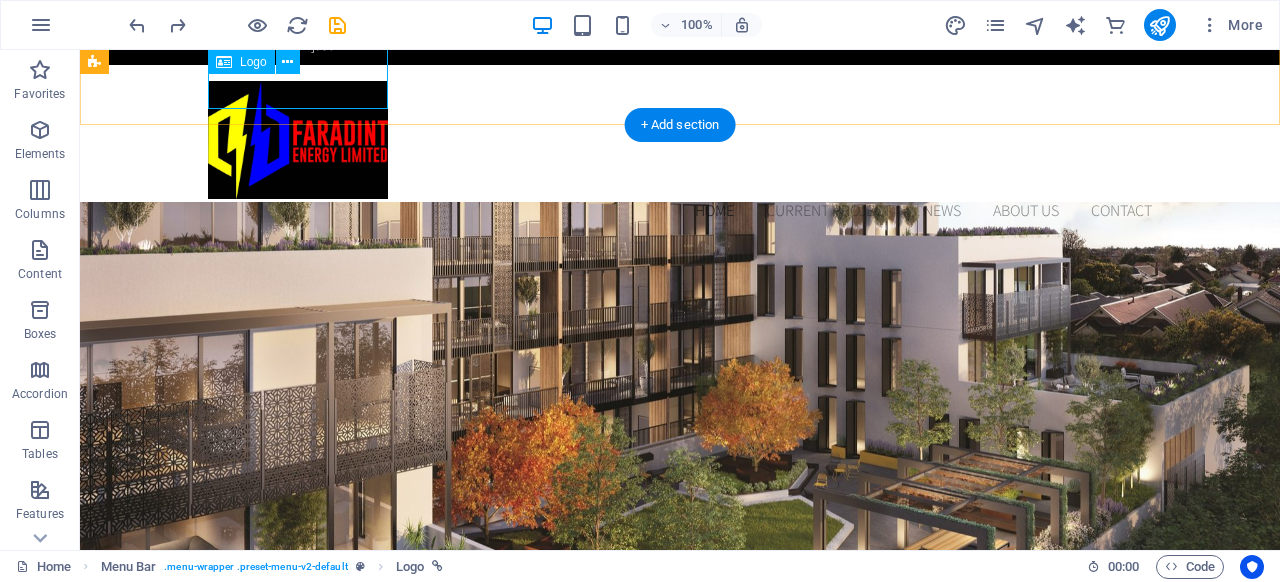 click at bounding box center [680, 140] 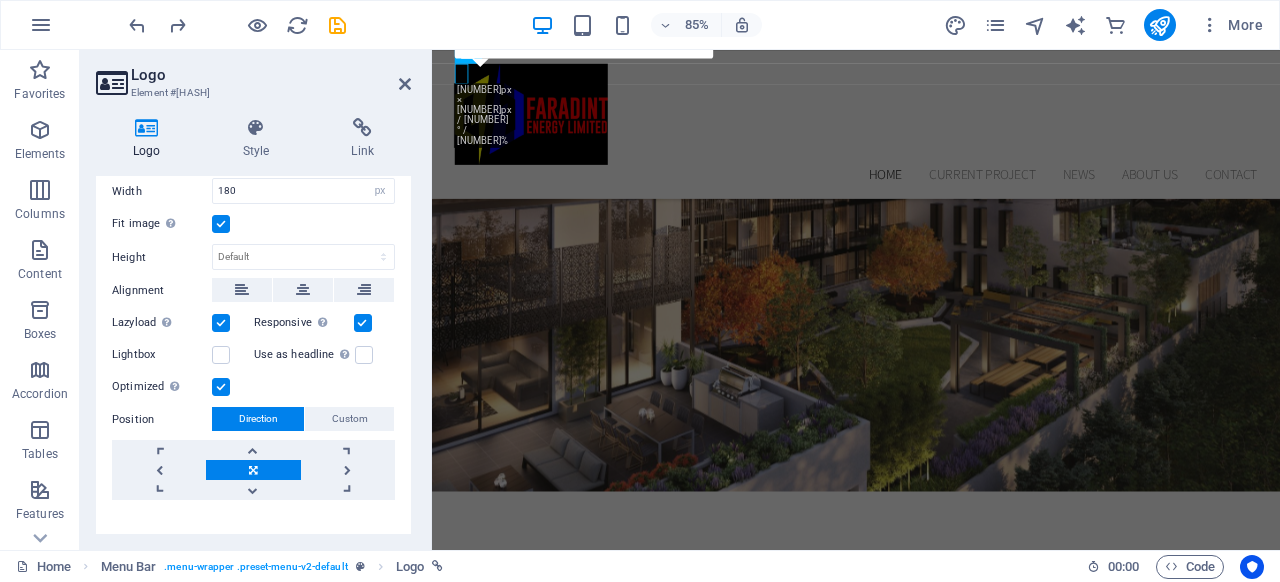 scroll, scrollTop: 307, scrollLeft: 0, axis: vertical 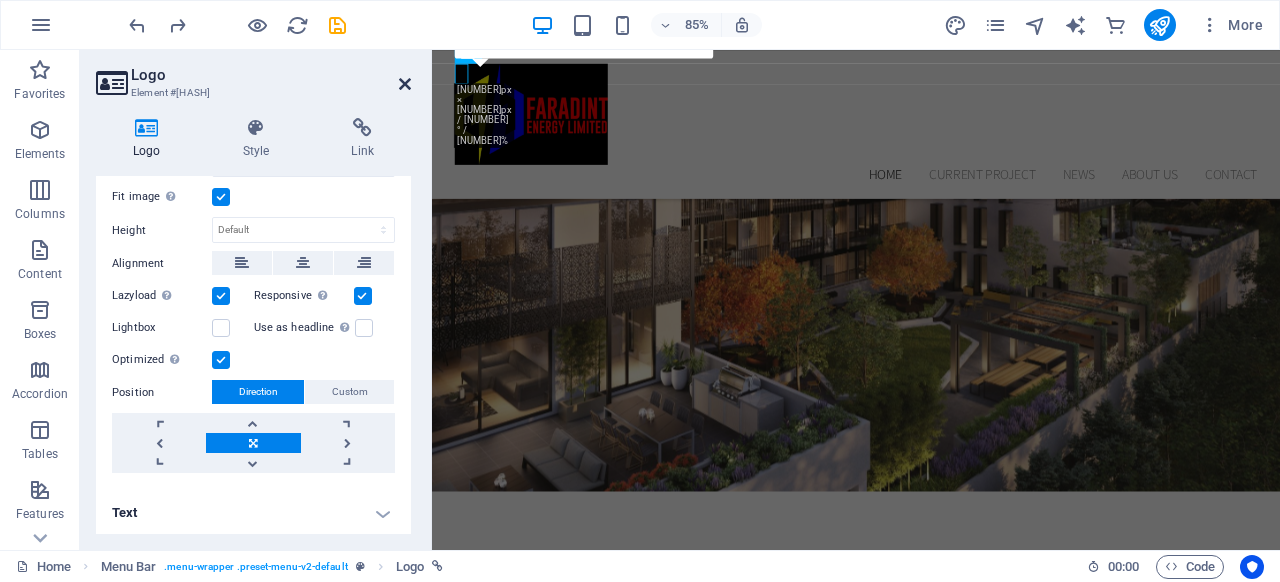 click at bounding box center [405, 84] 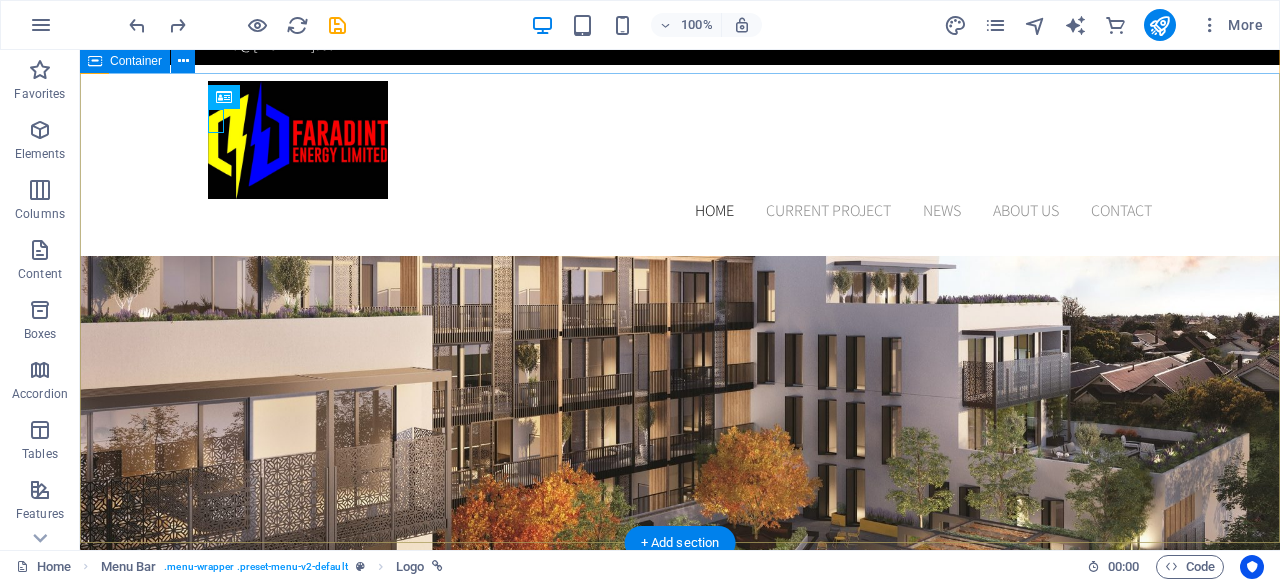 scroll, scrollTop: 0, scrollLeft: 0, axis: both 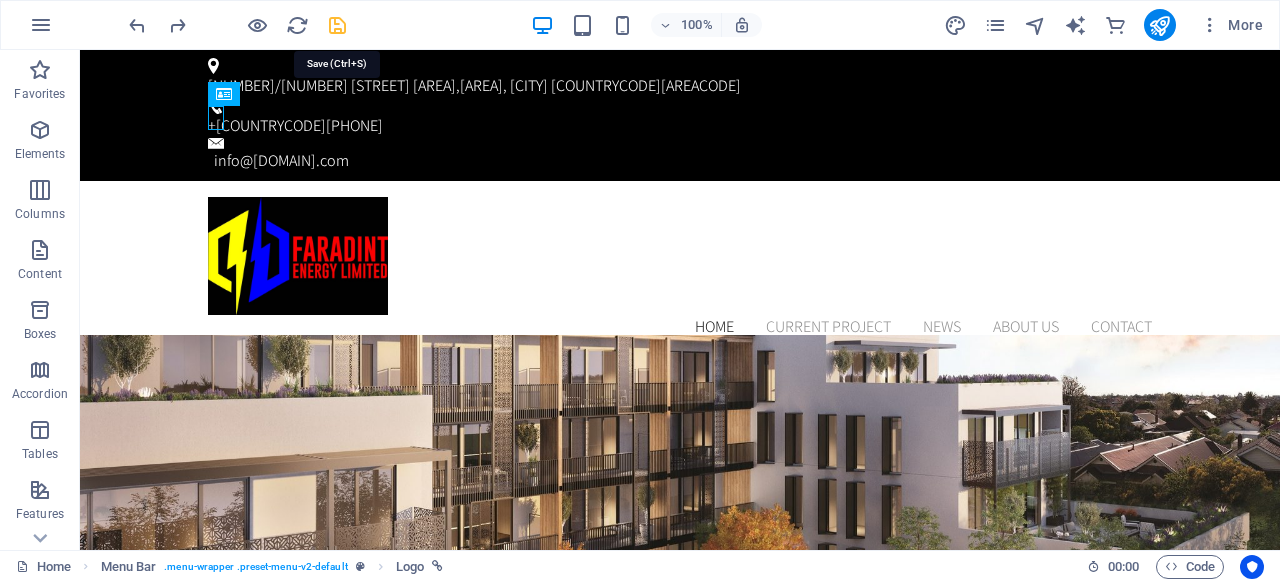 click at bounding box center (337, 25) 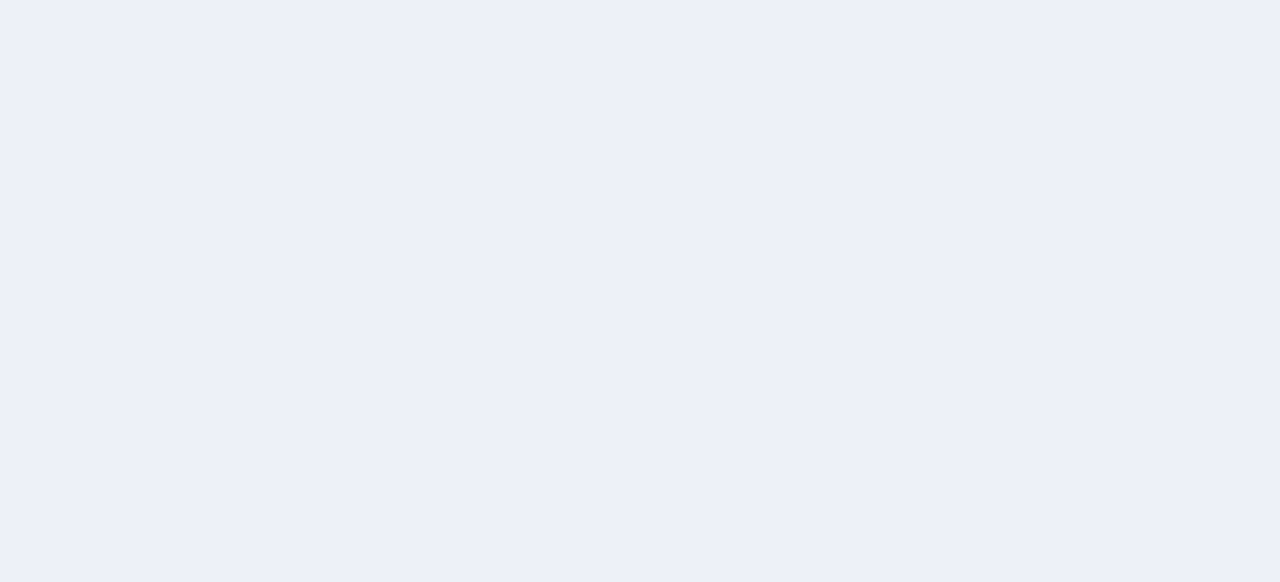 scroll, scrollTop: 0, scrollLeft: 0, axis: both 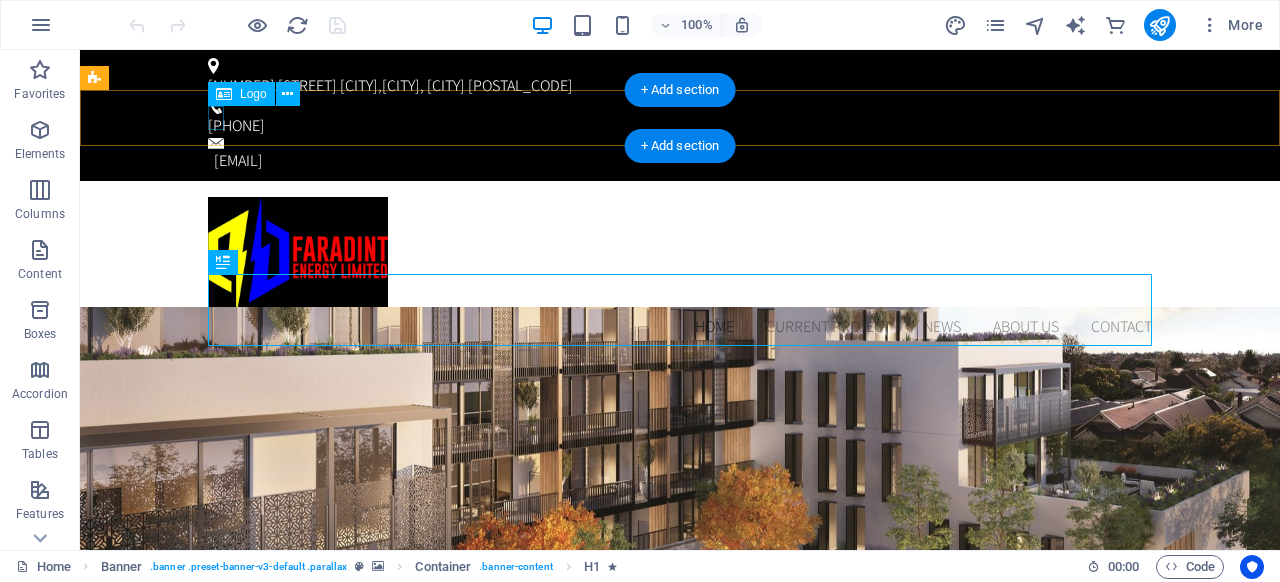 click at bounding box center (680, 256) 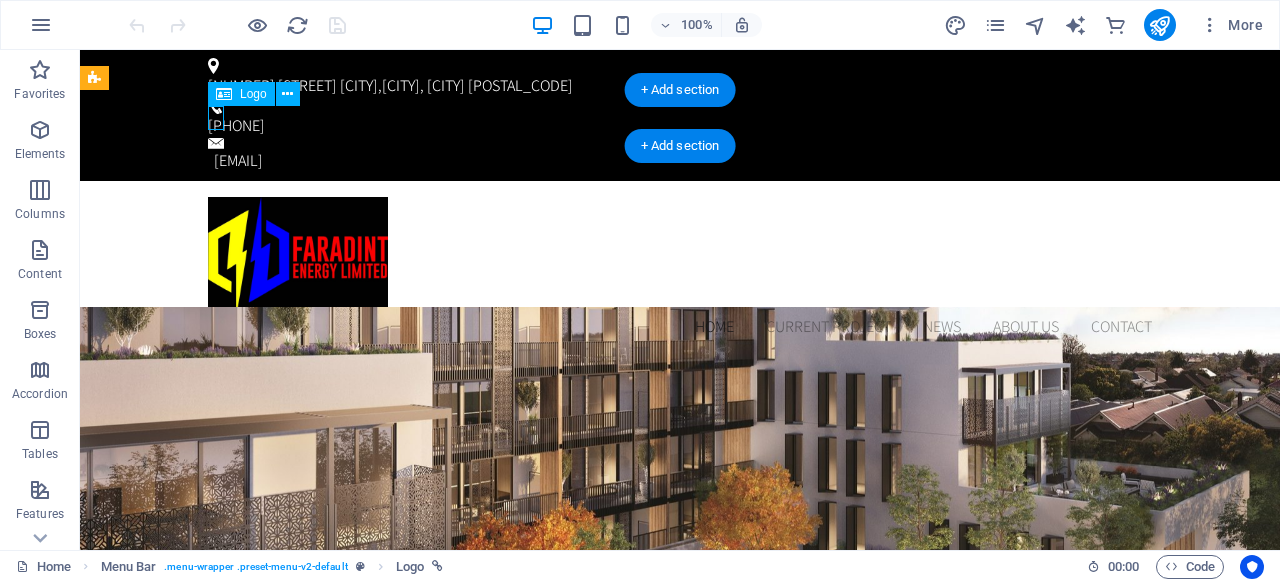 click at bounding box center (680, 256) 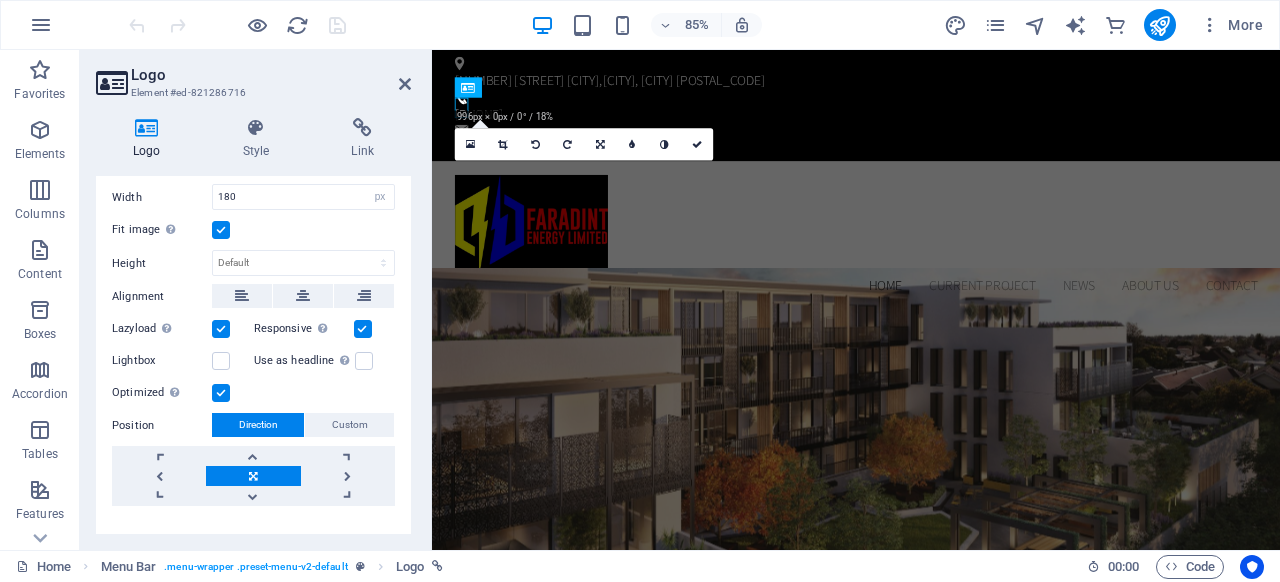 scroll, scrollTop: 307, scrollLeft: 0, axis: vertical 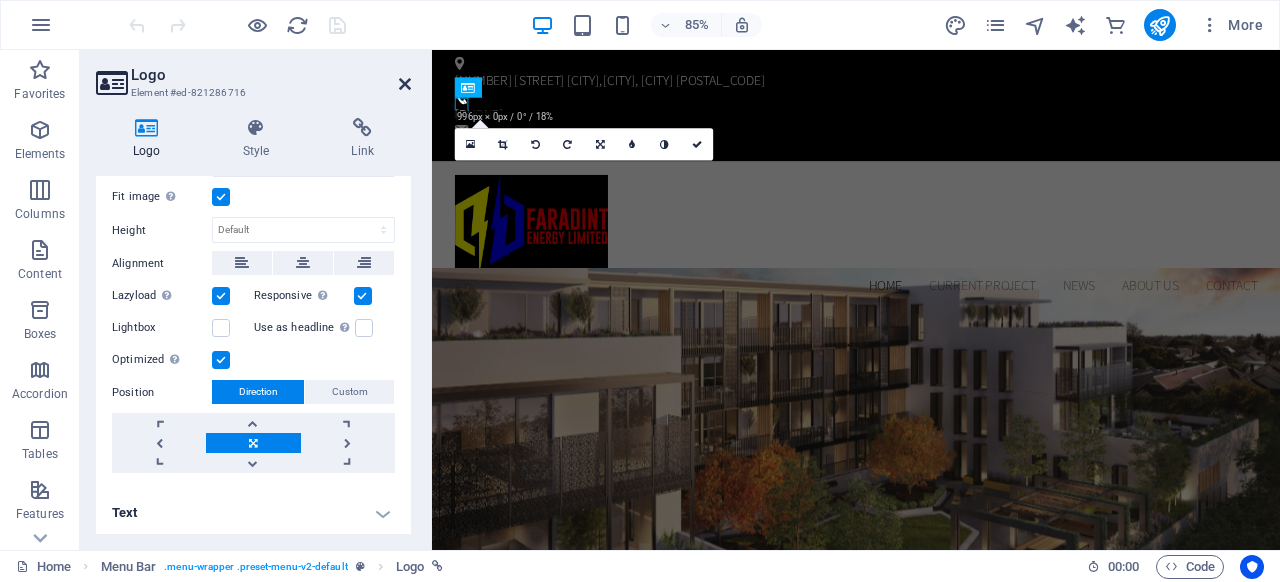 click at bounding box center [405, 84] 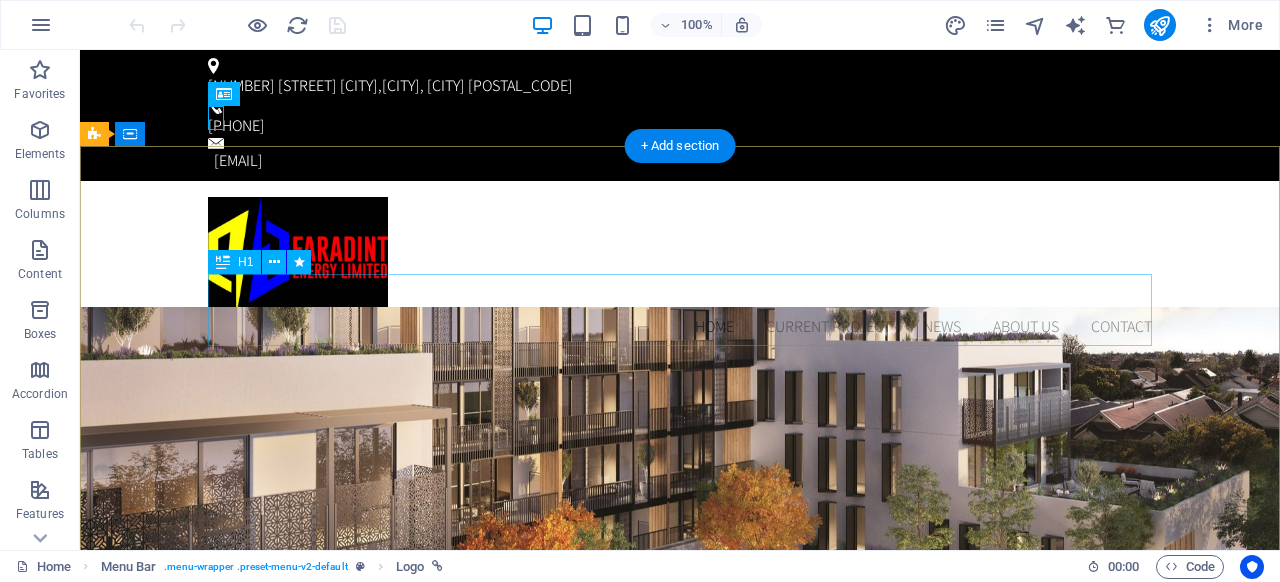 click on "Your Property in New York" at bounding box center (680, 1004) 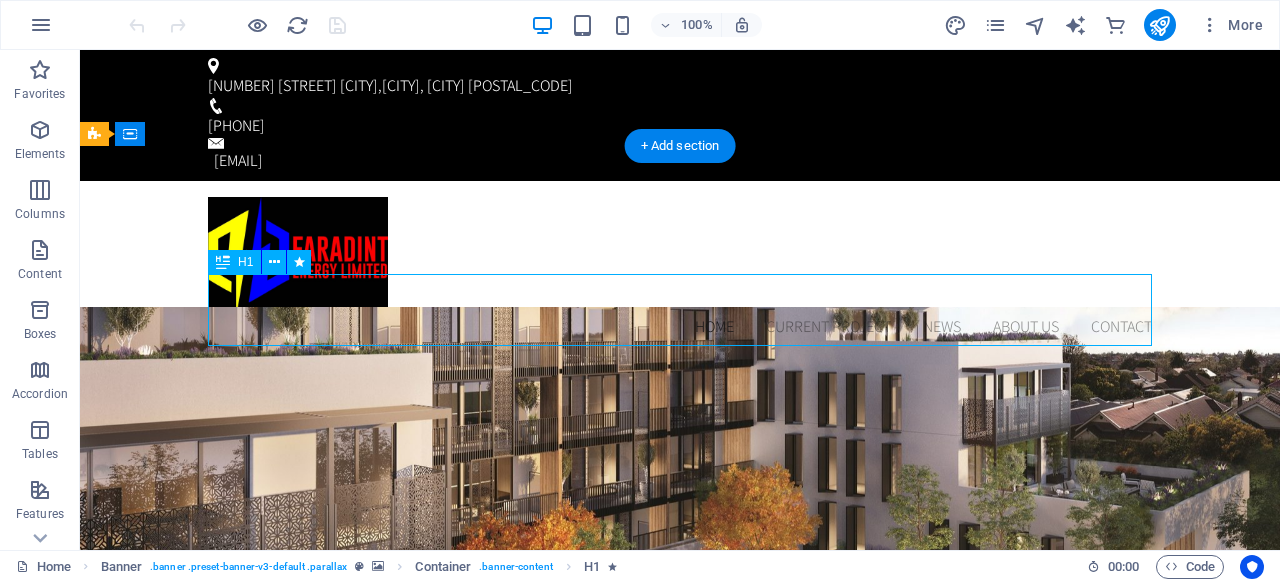 click on "Your Property in New York" at bounding box center [680, 1004] 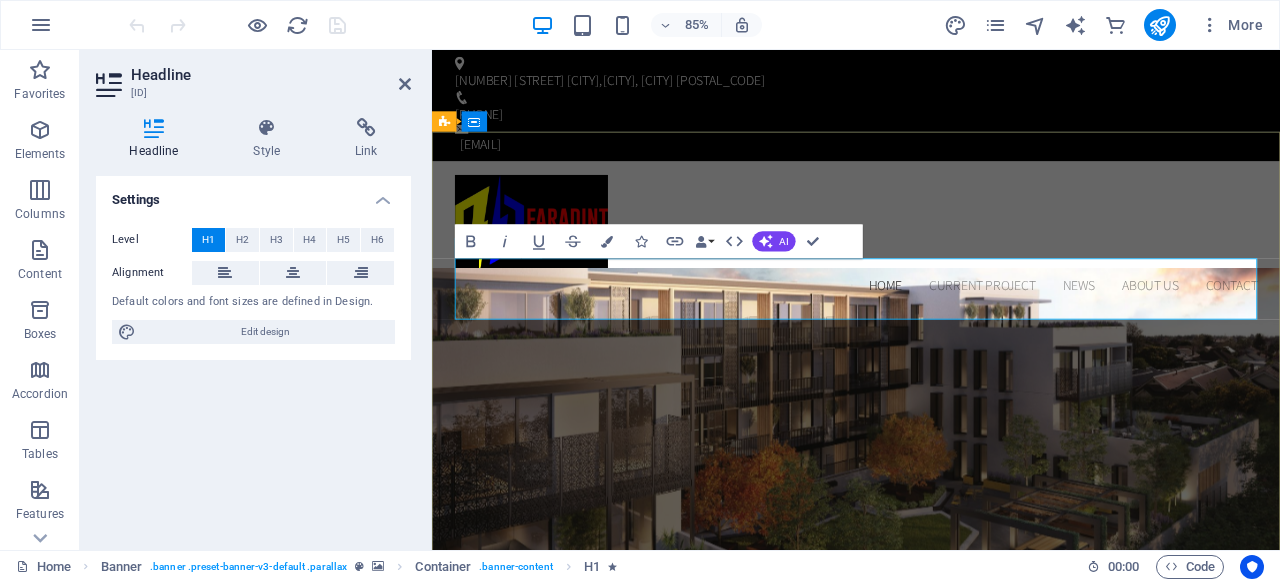 click on "Your Property in New York" at bounding box center (931, 1003) 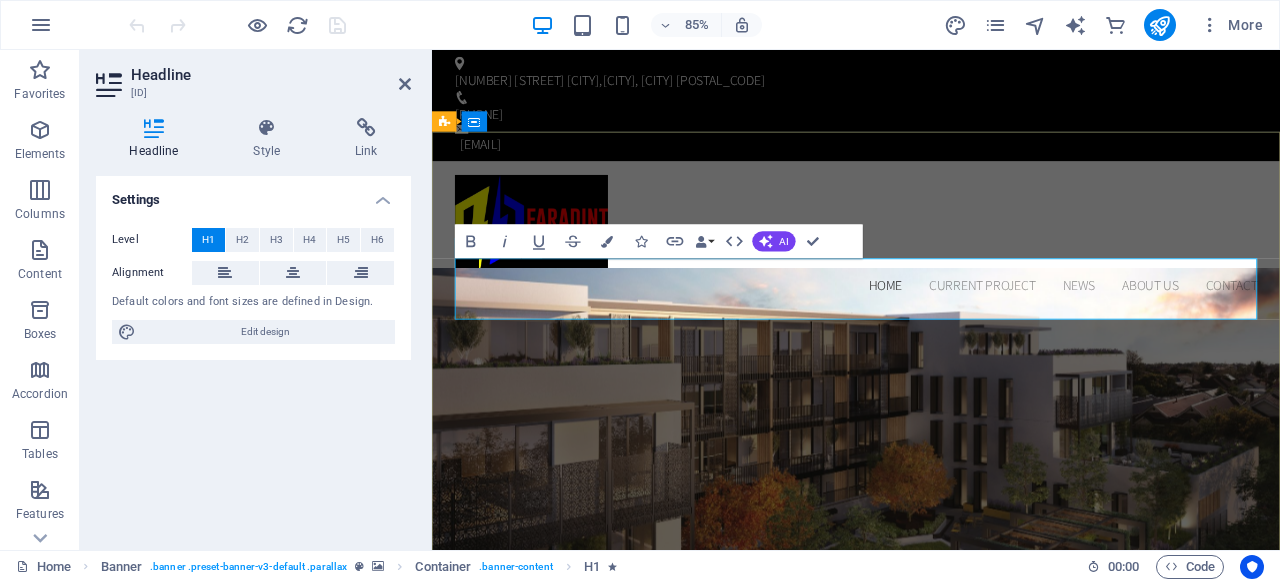 scroll, scrollTop: 621, scrollLeft: 5, axis: both 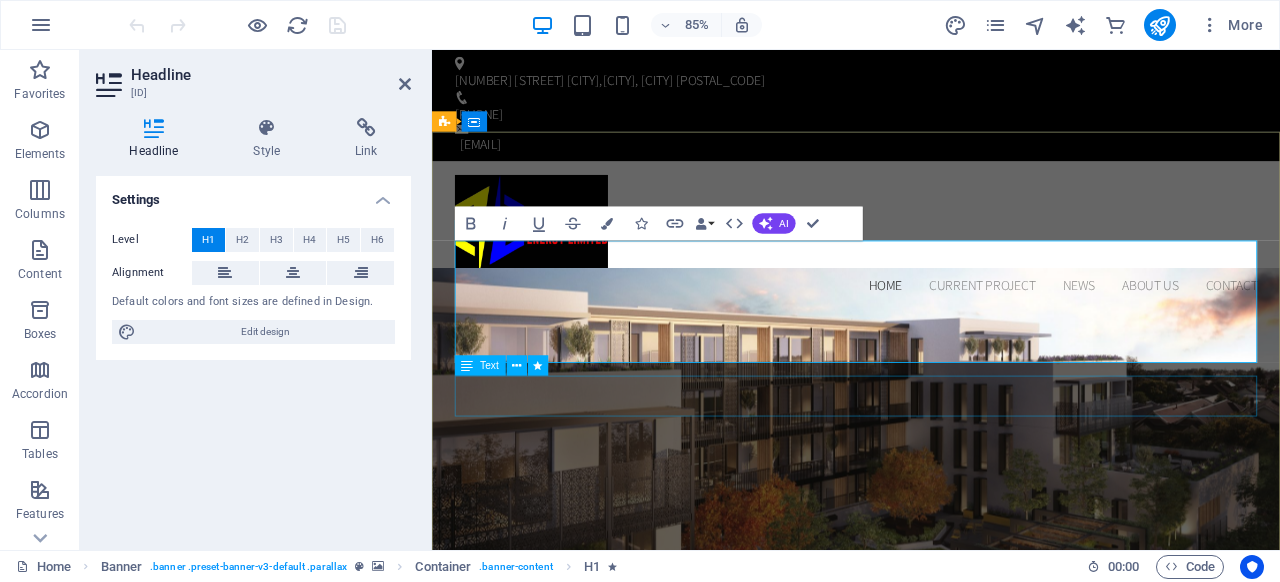 click on "Lorem ipsum dolor sit amet, consetetur sadipscing elitr, sed diam nonumy eirmod tempor invidunt ut labore et dolore magna aliquyam erat, sed diam voluptua. At vero eos et accusam et justo duo dolores et ea rebum. t vero eos et accusam et justo duo dolores et ea rebum." at bounding box center [931, 1231] 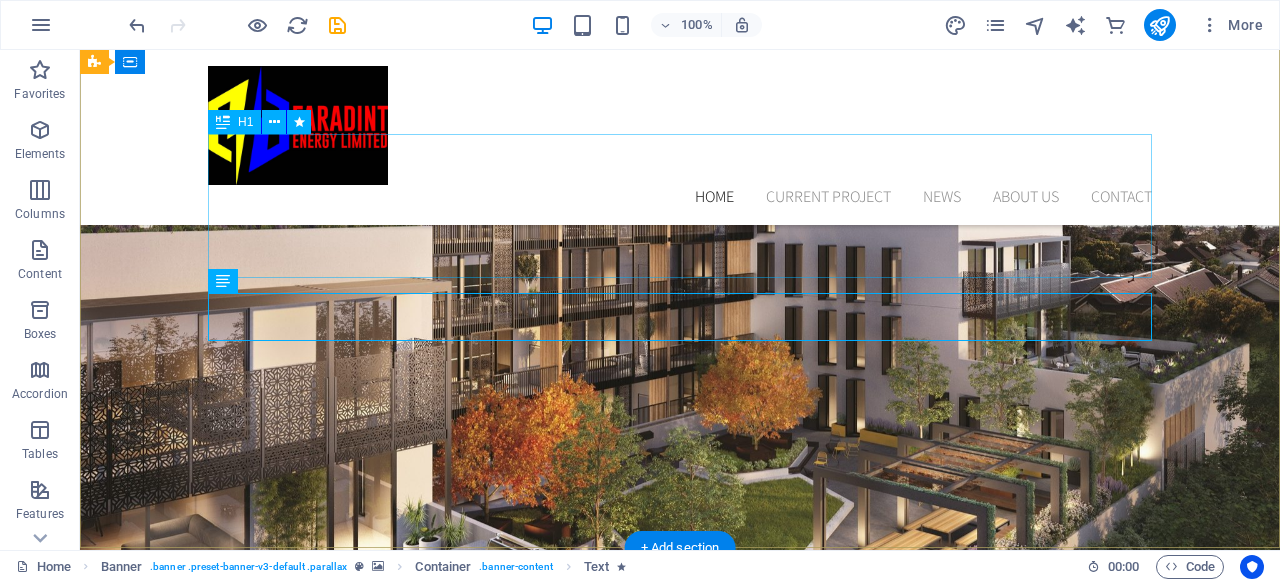 scroll, scrollTop: 142, scrollLeft: 0, axis: vertical 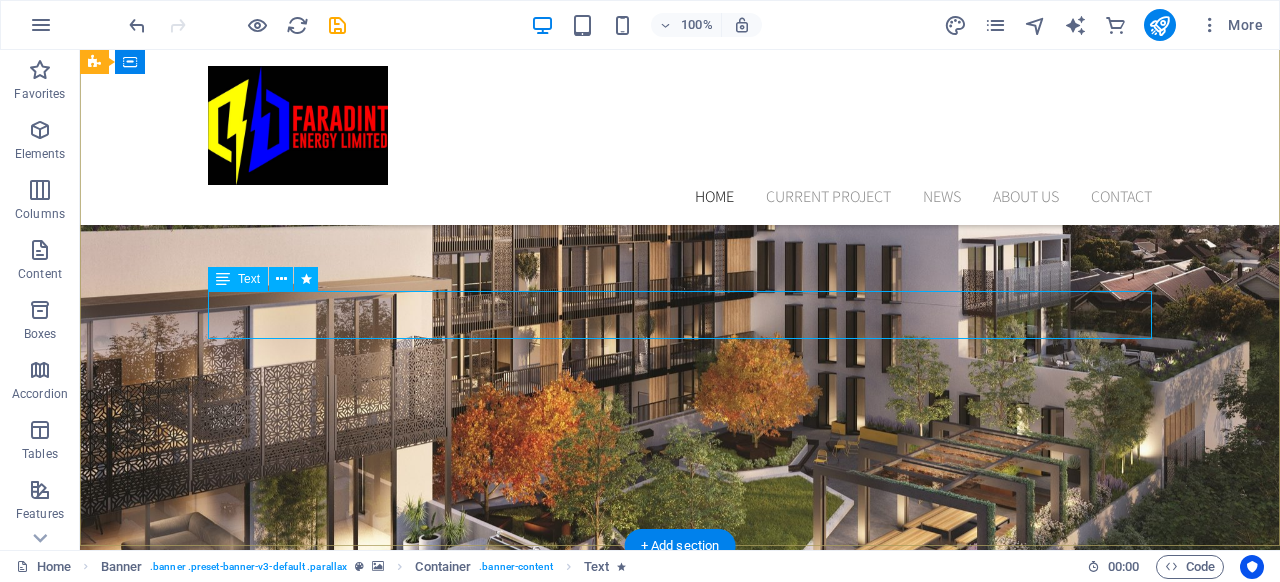 click on "Lorem ipsum dolor sit amet, consetetur sadipscing elitr, sed diam nonumy eirmod tempor invidunt ut labore et dolore magna aliquyam erat, sed diam voluptua. At vero eos et accusam et justo duo dolores et ea rebum. t vero eos et accusam et justo duo dolores et ea rebum." at bounding box center [680, 955] 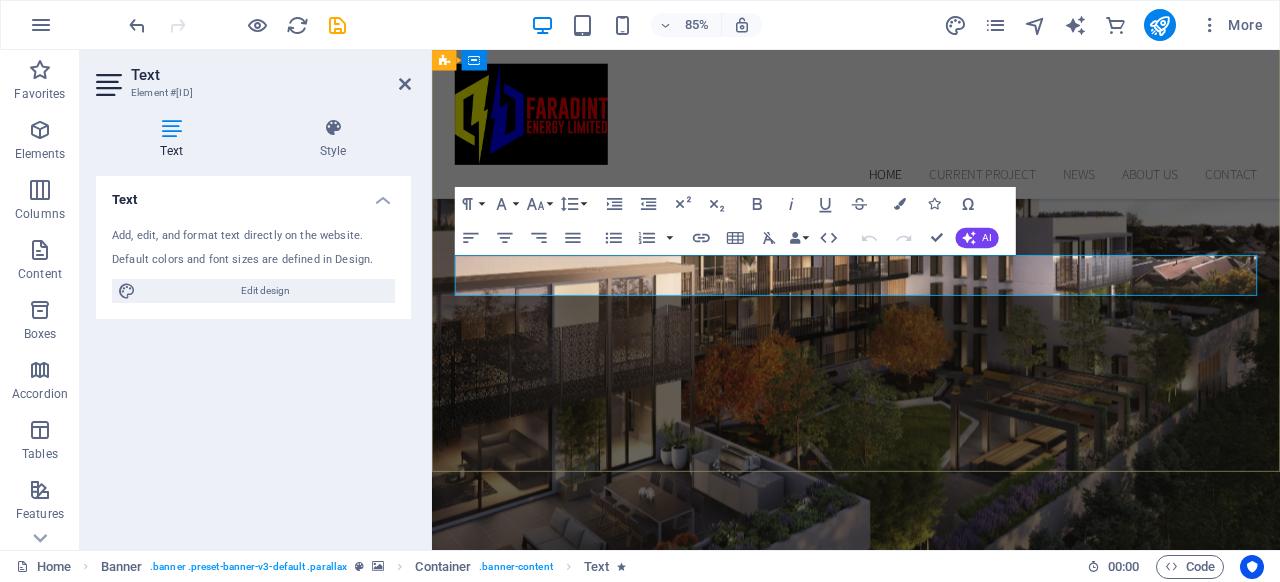 click on "Lorem ipsum dolor sit amet, consetetur sadipscing elitr, sed diam nonumy eirmod tempor invidunt ut labore et dolore magna aliquyam erat, sed diam voluptua. At vero eos et accusam et justo duo dolores et ea rebum. t vero eos et accusam et justo duo dolores et ea rebum." at bounding box center (931, 954) 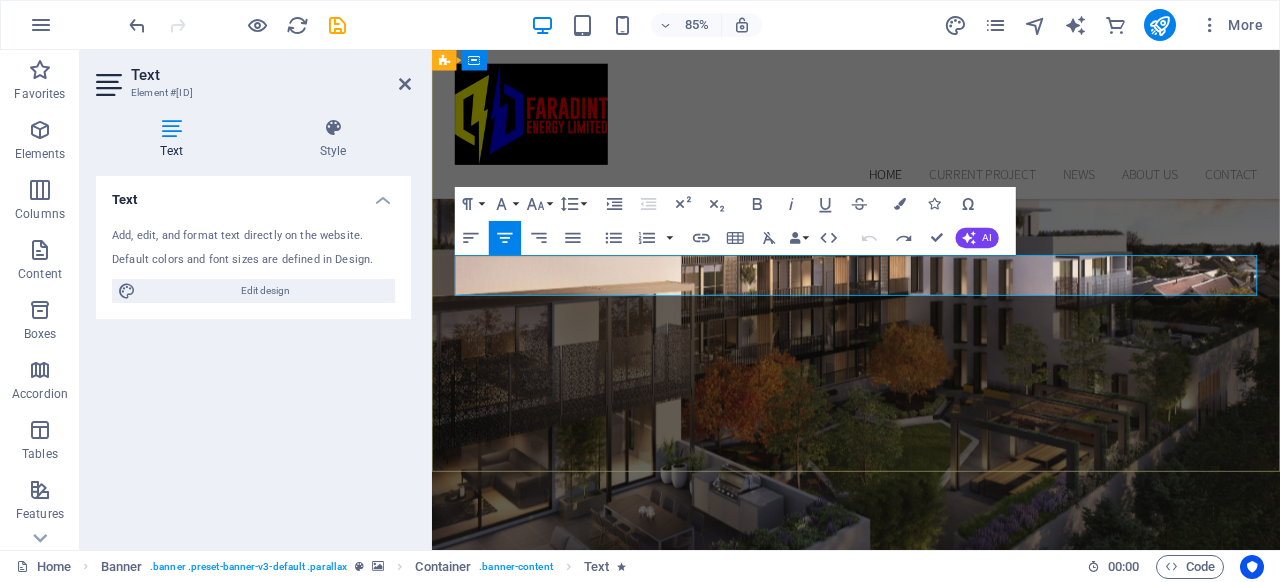 click on "Lorem ipsum dolor sit amet, consetetur sadipscing elitr, sed diam nonumy eirmod tempor invidunt ut labore et dolore magna aliquyam erat, sed diam voluptua. At vero eos et accusam et justo duo dolores et ea rebum. t vero eos et accusam et justo duo dolores et ea rebum." at bounding box center [931, 999] 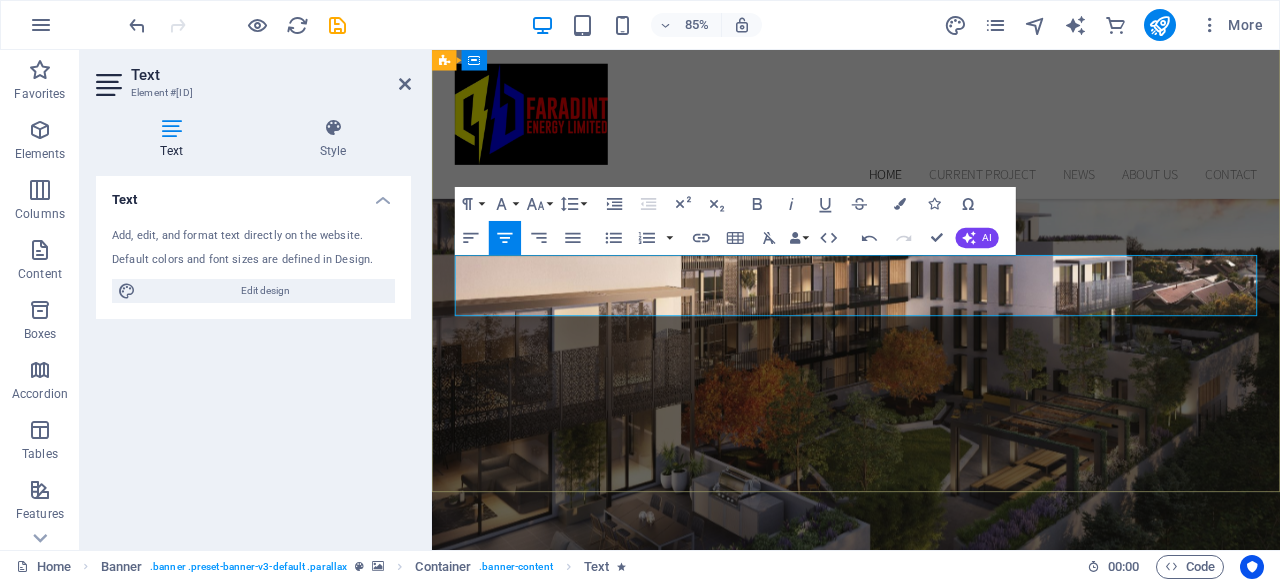 scroll, scrollTop: 2233, scrollLeft: 2, axis: both 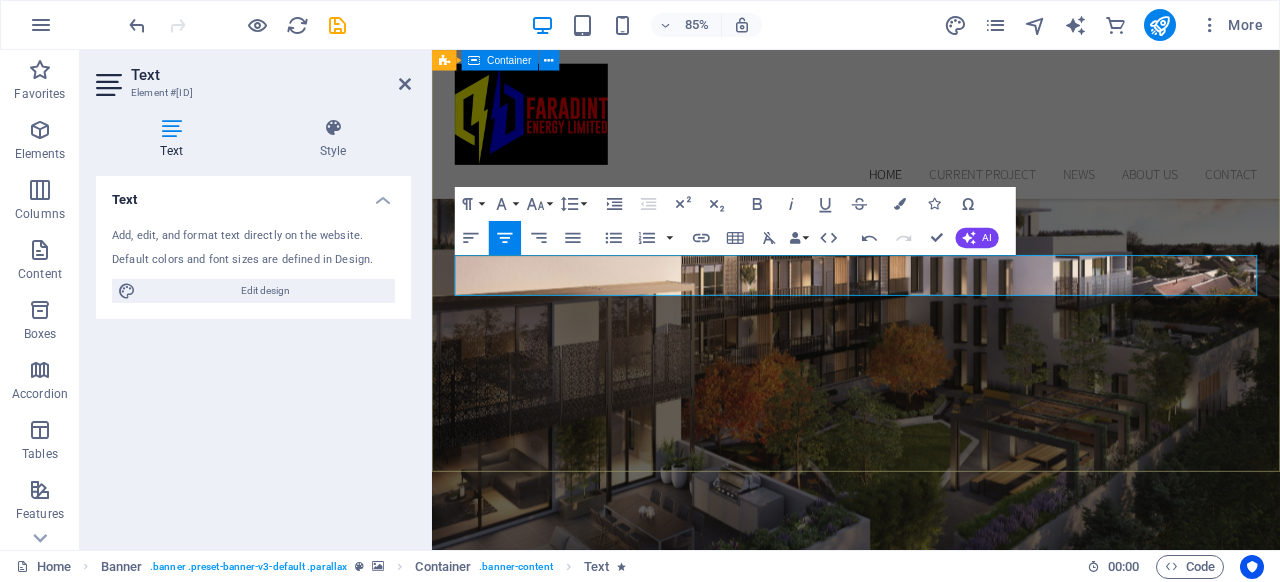 click on "Empowering Progress with Smart, Sustainable Energy Solutions We leverage collaboration and innovation to drive impactful change. Join us in making a difference and shaping a brighter, more sustainable future. we leverage collaboration and innovation to drive impactful change. Join us in making a difference and shaping a brighter, more sustainable future. Our Current Project" at bounding box center (931, 959) 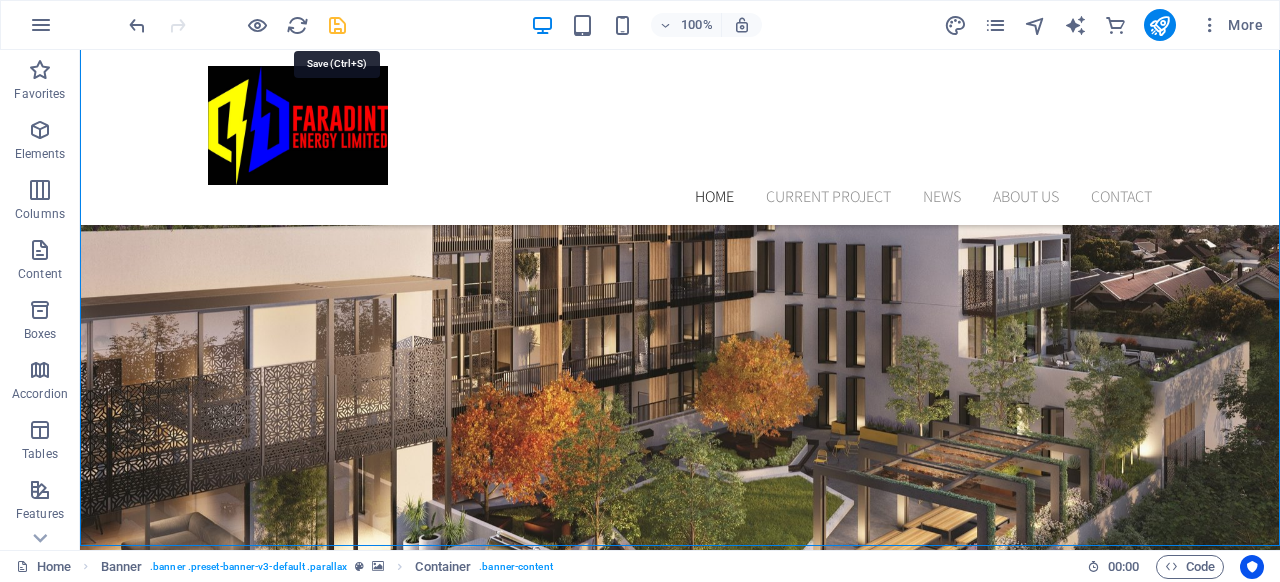 click at bounding box center (337, 25) 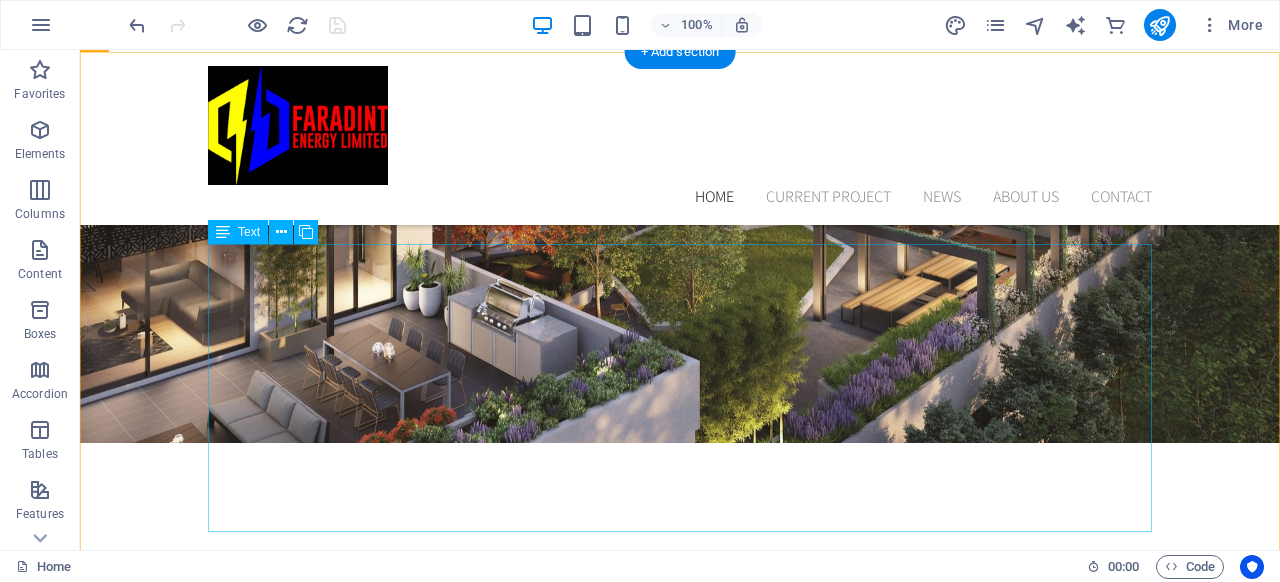 scroll, scrollTop: 641, scrollLeft: 0, axis: vertical 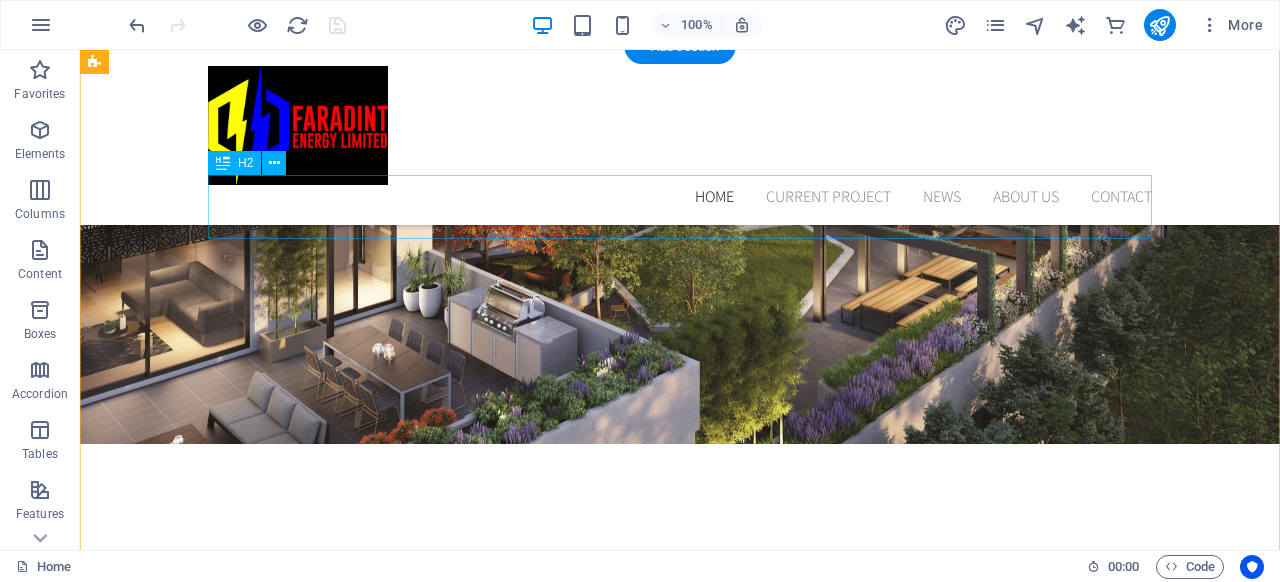 click on "Welcome to Residence Real Estate" at bounding box center [680, 839] 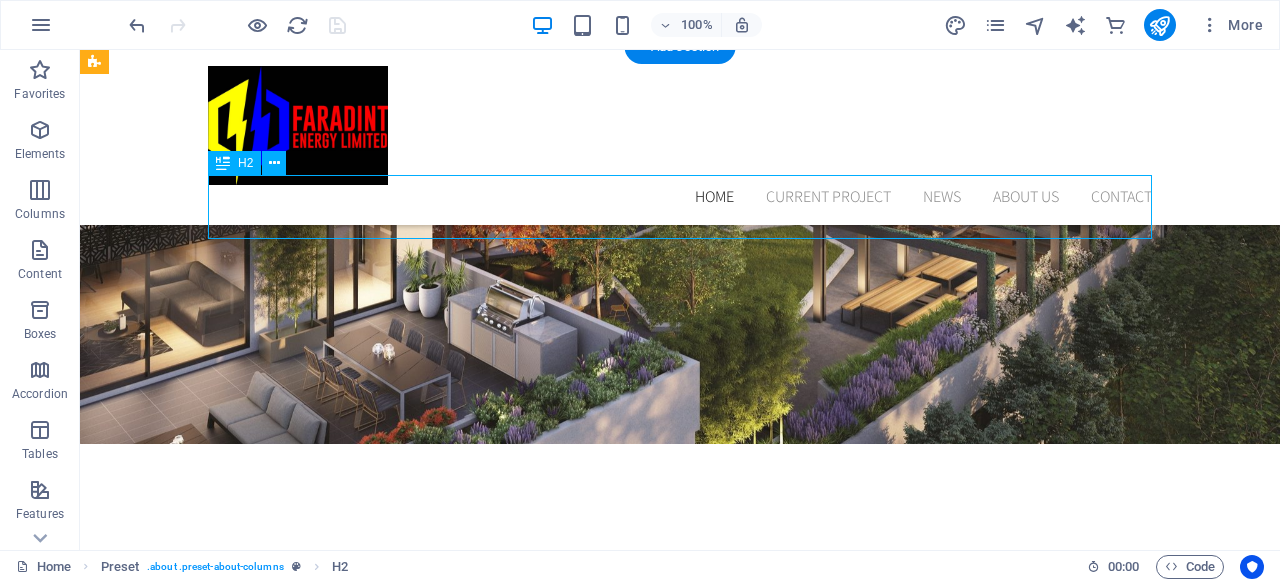 click on "Welcome to Residence Real Estate" at bounding box center (680, 839) 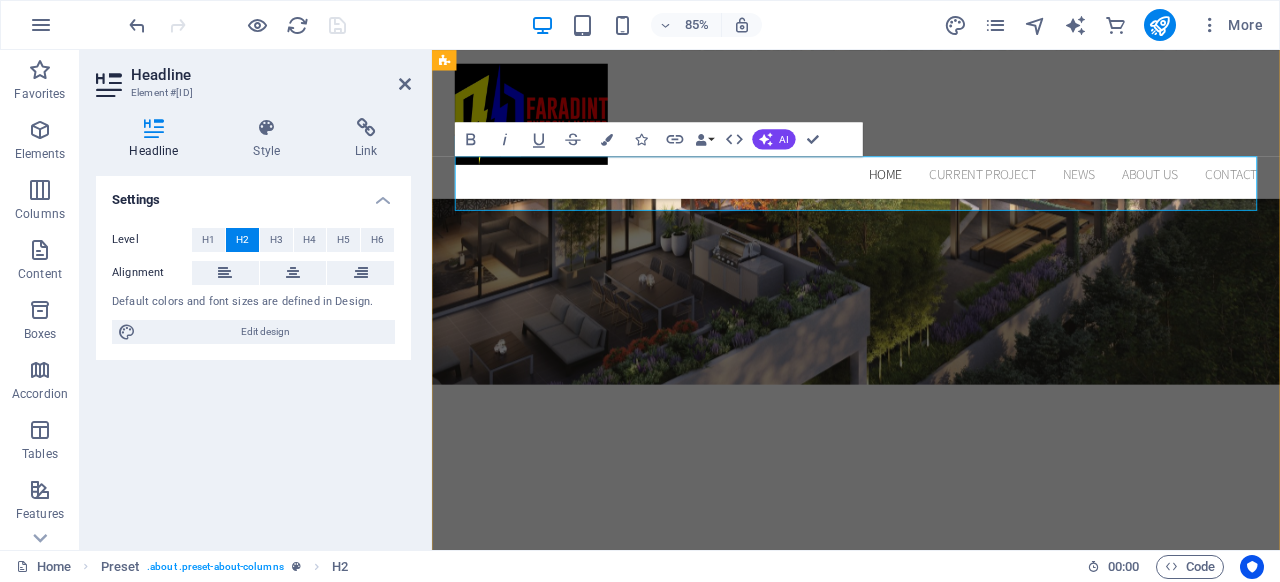 click on "Welcome to Residence Real Estate" at bounding box center (931, 839) 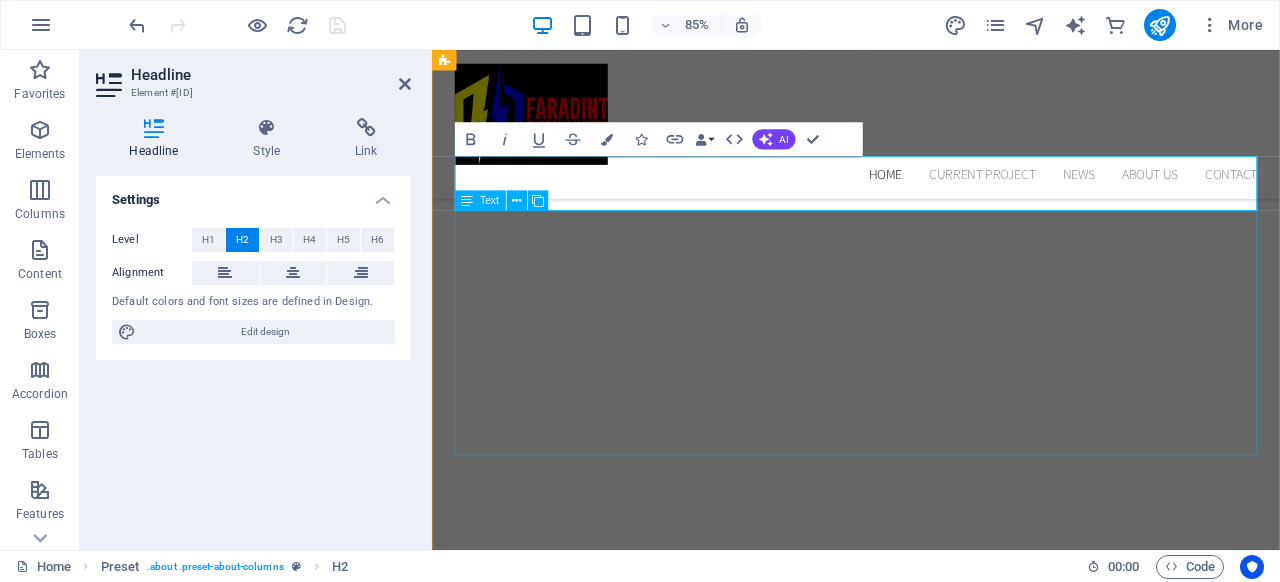 click on ""Lorem ipsum dolor sit amet, consetetur sadipscing elitr, sed diam nonumy eirmod tempor invidunt ut labore et dolore magna aliquyam erat, sed diam voluptua. At vero eos et accusam et justo duo dolores et ea rebum. Stet clita kasd gubergren, no sea takimata sanctus est Lorem ipsum dolor sit amet." At vero eos et accusam et justo duo dolores et ea rebum. Stet clita kasd gubergren, no sea takimata sanctus est Lorem ipsum dolor sit amet. Lorem ipsum dolor sit amet, consetetur sadipscing elitr, sed diam nonumy eirmod tempor invidunt ut labore et dolore magna aliquyam erat, sed diam voluptua. At vero eos et accusam et justo duo dolores et ea rebum. Stet clita kasd gubergren, no sea takimata sanctus est Lorem ipsum dolor sit amet. Duis autem vel eum iriure dolor in hendrerit in vulputate velit esse molestie consequat, vel illum dolore eu feugiat nulla facilisis at vero eros et accumsan et iusto odio dignissim qui blandit praesent luptatum zzril delenit augue duis dolore te feugait nulla facilisi." at bounding box center (931, 1067) 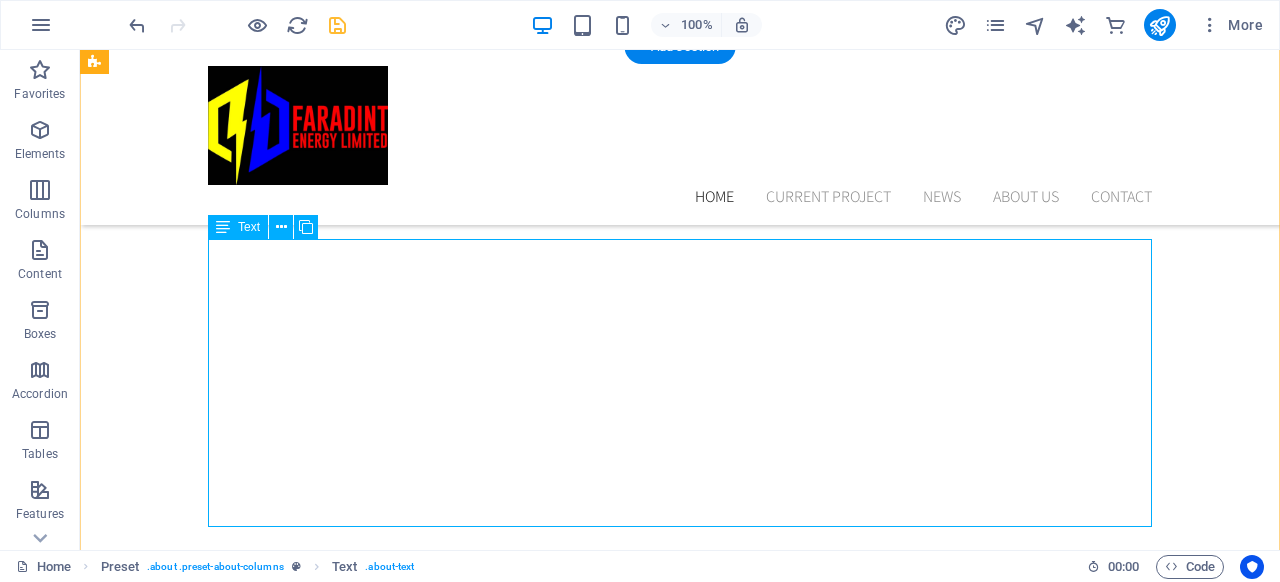 click on ""Lorem ipsum dolor sit amet, consetetur sadipscing elitr, sed diam nonumy eirmod tempor invidunt ut labore et dolore magna aliquyam erat, sed diam voluptua. At vero eos et accusam et justo duo dolores et ea rebum. Stet clita kasd gubergren, no sea takimata sanctus est Lorem ipsum dolor sit amet." At vero eos et accusam et justo duo dolores et ea rebum. Stet clita kasd gubergren, no sea takimata sanctus est Lorem ipsum dolor sit amet. Lorem ipsum dolor sit amet, consetetur sadipscing elitr, sed diam nonumy eirmod tempor invidunt ut labore et dolore magna aliquyam erat, sed diam voluptua. At vero eos et accusam et justo duo dolores et ea rebum. Stet clita kasd gubergren, no sea takimata sanctus est Lorem ipsum dolor sit amet. Duis autem vel eum iriure dolor in hendrerit in vulputate velit esse molestie consequat, vel illum dolore eu feugiat nulla facilisis at vero eros et accumsan et iusto odio dignissim qui blandit praesent luptatum zzril delenit augue duis dolore te feugait nulla facilisi." at bounding box center (680, 1023) 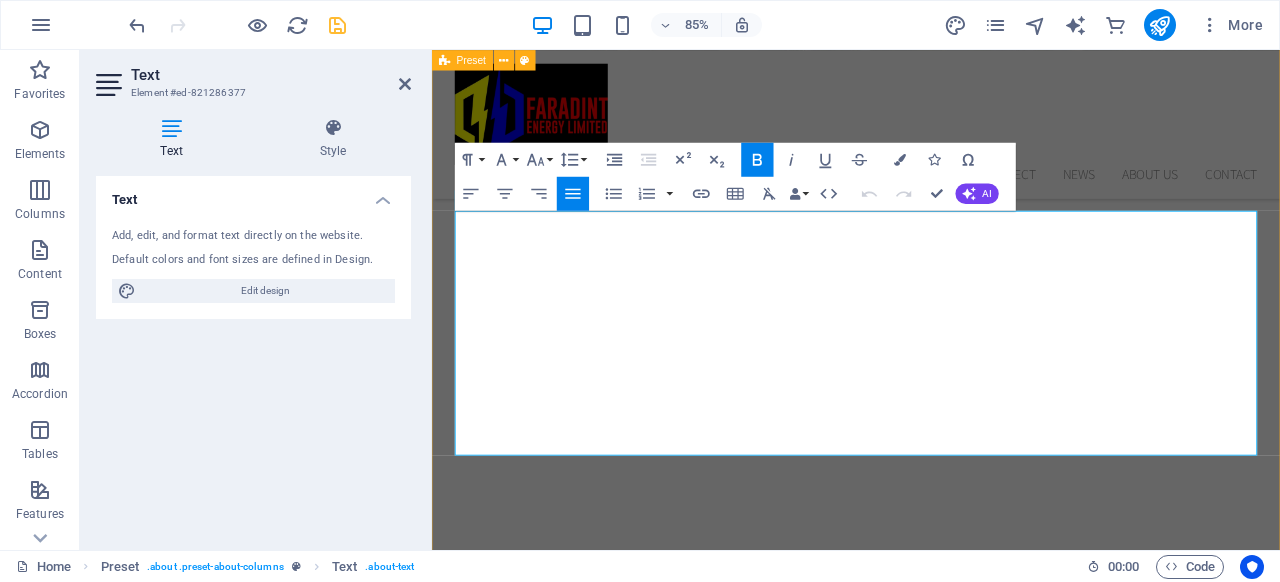 drag, startPoint x: 728, startPoint y: 347, endPoint x: 456, endPoint y: 260, distance: 285.57486 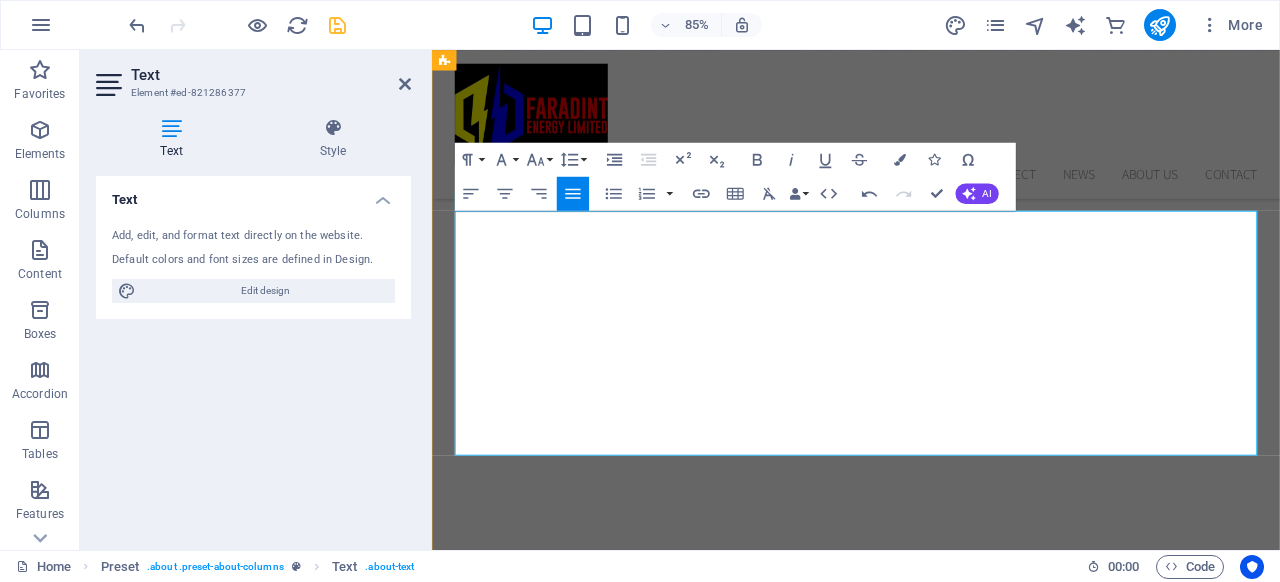 click on "is a [COUNTRY]-based integrated energy services company established in [YEAR]. The company focuses on the trading, supply, and installation of power equipment of all grades, including solar photovoltaic (PV) systems, and provides comprehensive support for power infrastructure projects." at bounding box center [687, 983] 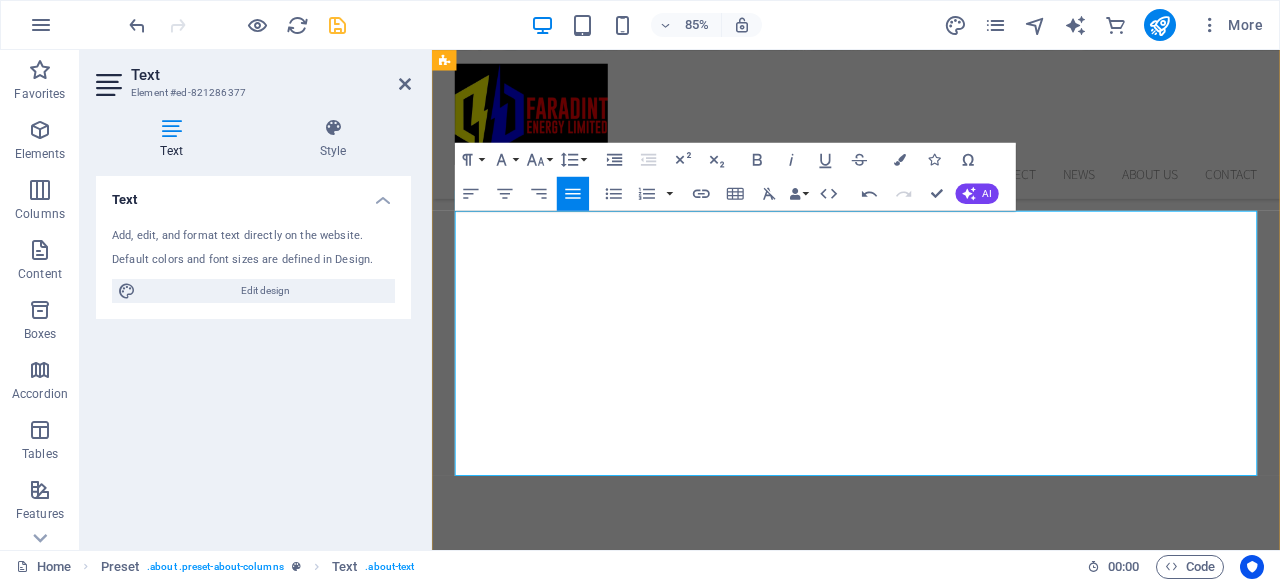 click on "Our service portfolio includes power management, preventive and corrective maintenance, and the deployment of skilled manpower for renewable energy and infrastructure installations. With an experienced technical team and strategic partnerships, Faradint Energy delivers innovative and cost-effective energy solutions to meet the dynamic needs of residential, commercial, and industrial clients." at bounding box center (931, 1079) 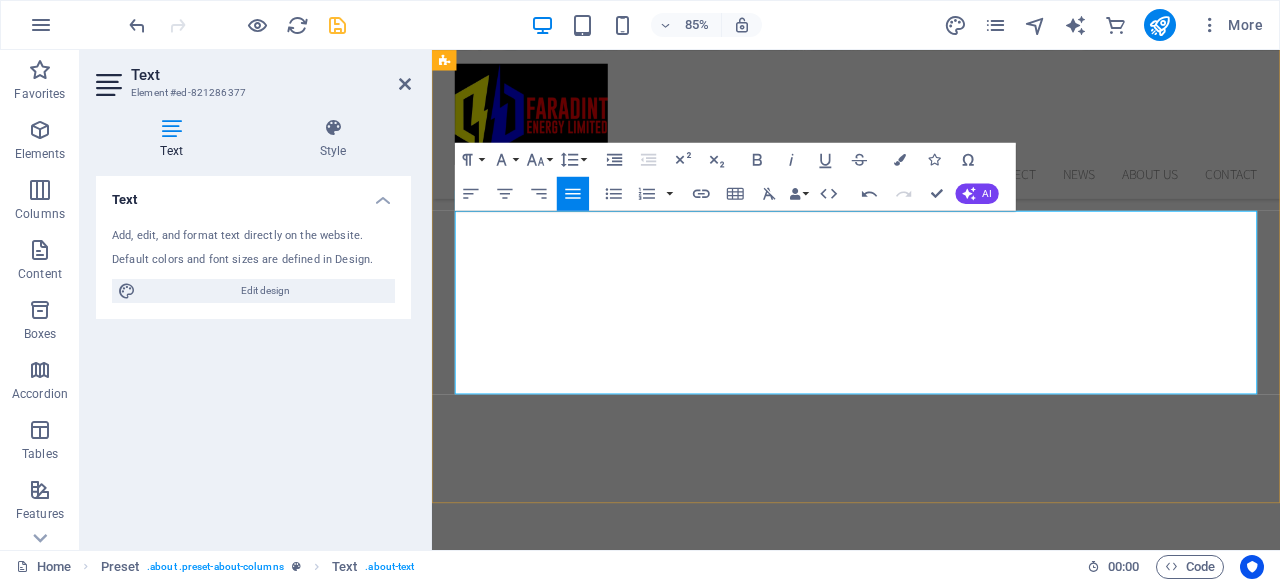 click at bounding box center [1175, 983] 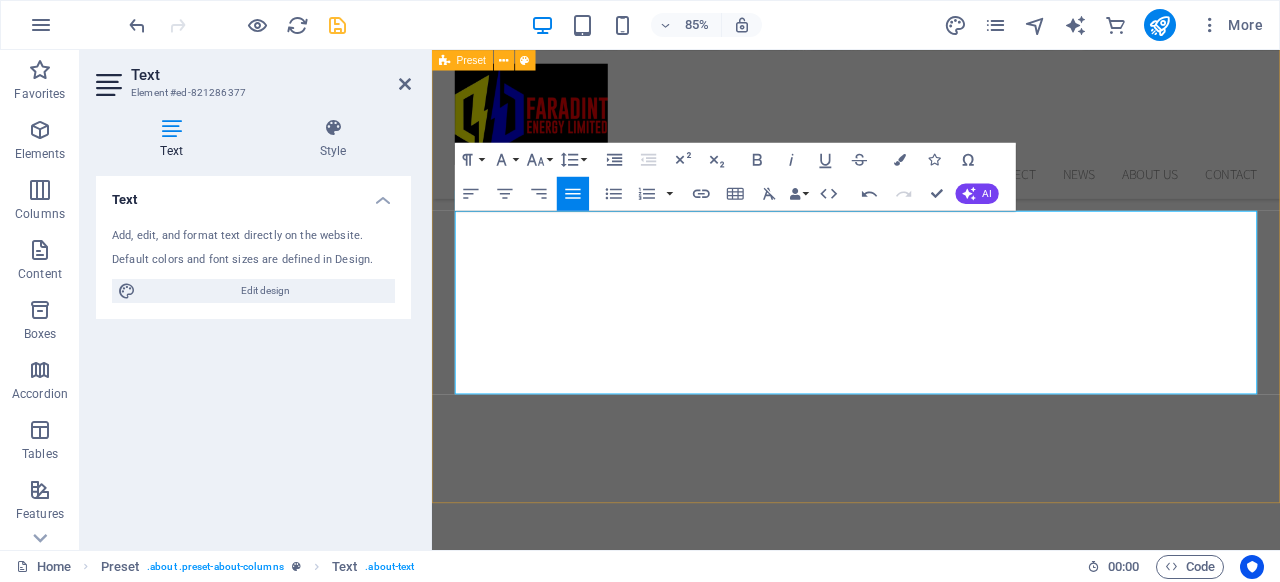 click on "Welcome to Faradint Energy Limited We are a [COUNTRY]-based integrated energy services company established in [YEAR]. The company focuses on the trading, supply, and installation of power equipment of all grades, including solar photovoltaic (PV) systems, and provides comprehensive support for power infrastructure projects. We deliver reliable, cost-effective, and innovative energy solutions tailored to meet the dynamic needs of homes, businesses, and communities across [COUNTRY] and [REGION]. Our offerings span the full energy value chain — from supply to installation and long-term system management.   Our service portfolio includes power management, preventive and corrective maintenance, and the deployment of skilled manpower for renewable energy and infrastructure installations. With an experienced technical team and strategic partnerships, Faradint Energy delivers innovative and cost-effective energy solutions to meet the dynamic needs of residential, commercial, and industrial clients." at bounding box center [931, 1011] 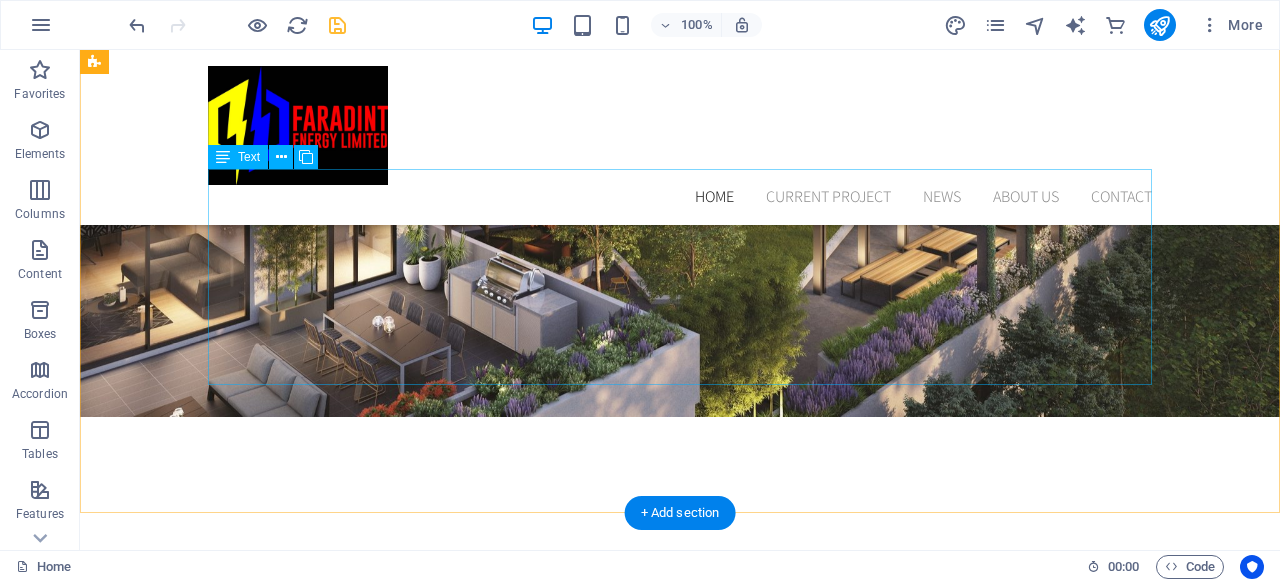 scroll, scrollTop: 718, scrollLeft: 0, axis: vertical 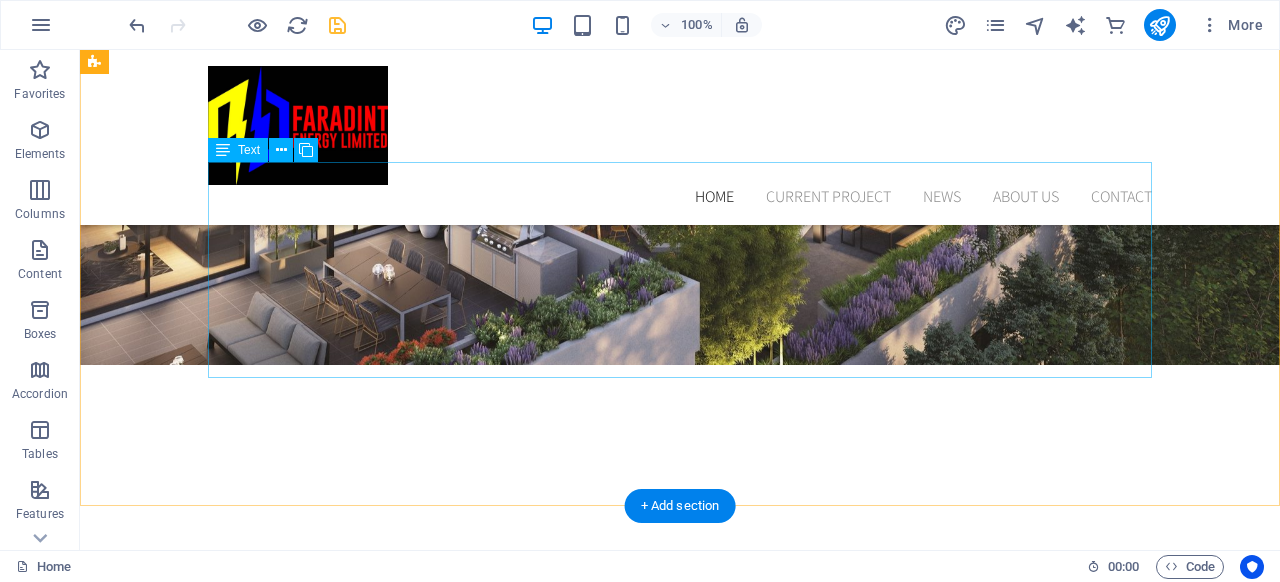 click on "We are a [COUNTRY]-based integrated energy services company established in [YEAR]. The company focuses on the trading, supply, and installation of power equipment of all grades, including solar photovoltaic (PV) systems, and provides comprehensive support for power infrastructure projects. We deliver reliable, cost-effective, and innovative energy solutions tailored to meet the dynamic needs of homes, businesses, and communities across [COUNTRY] and [REGION]. Our offerings span the full energy value chain — from supply to installation and long-term system management.   Our service portfolio includes power management, preventive and corrective maintenance, and the deployment of skilled manpower for renewable energy and infrastructure installations. With an experienced technical team and strategic partnerships, Faradint Energy delivers innovative and cost-effective energy solutions to meet the dynamic needs of residential, commercial, and industrial clients." at bounding box center [680, 922] 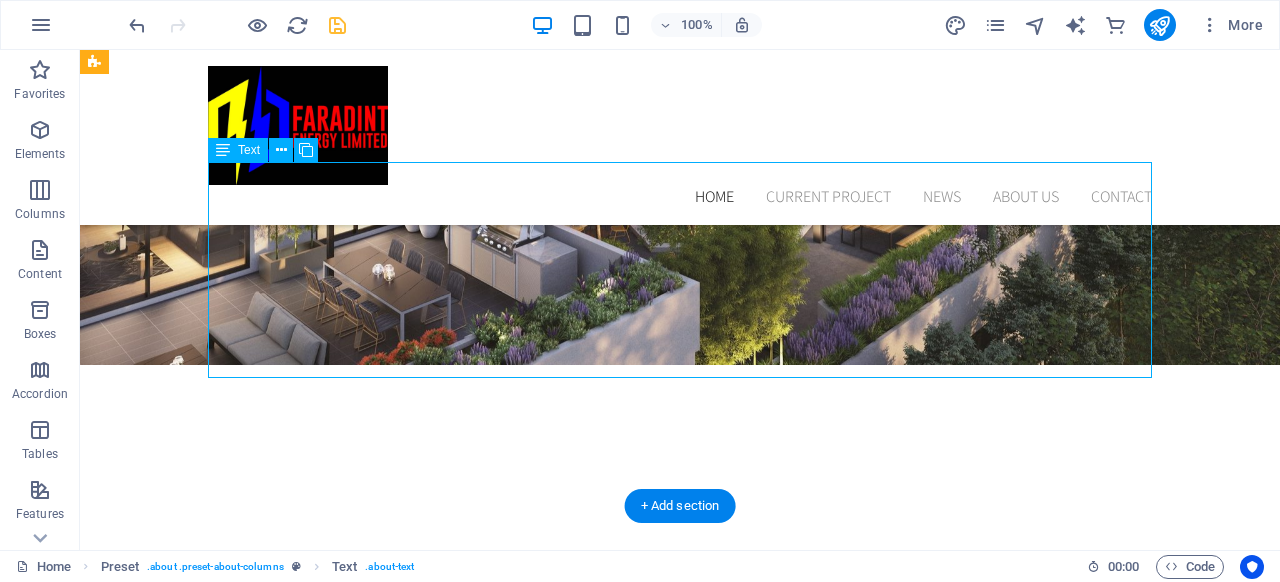 click on "We are a [COUNTRY]-based integrated energy services company established in [YEAR]. The company focuses on the trading, supply, and installation of power equipment of all grades, including solar photovoltaic (PV) systems, and provides comprehensive support for power infrastructure projects. We deliver reliable, cost-effective, and innovative energy solutions tailored to meet the dynamic needs of homes, businesses, and communities across [COUNTRY] and [REGION]. Our offerings span the full energy value chain — from supply to installation and long-term system management.   Our service portfolio includes power management, preventive and corrective maintenance, and the deployment of skilled manpower for renewable energy and infrastructure installations. With an experienced technical team and strategic partnerships, Faradint Energy delivers innovative and cost-effective energy solutions to meet the dynamic needs of residential, commercial, and industrial clients." at bounding box center (680, 922) 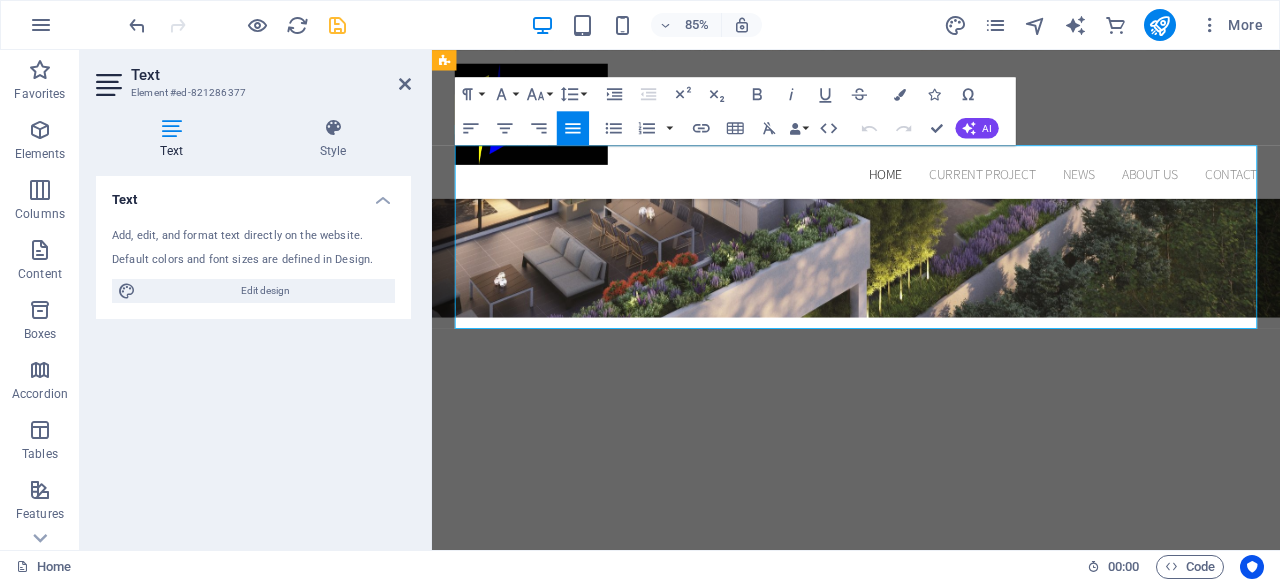 click on "Our service portfolio includes power management, preventive and corrective maintenance, and the deployment of skilled manpower for renewable energy and infrastructure installations. With an experienced technical team and strategic partnerships, Faradint Energy delivers innovative and cost-effective energy solutions to meet the dynamic needs of residential, commercial, and industrial clients." at bounding box center [1175, 958] 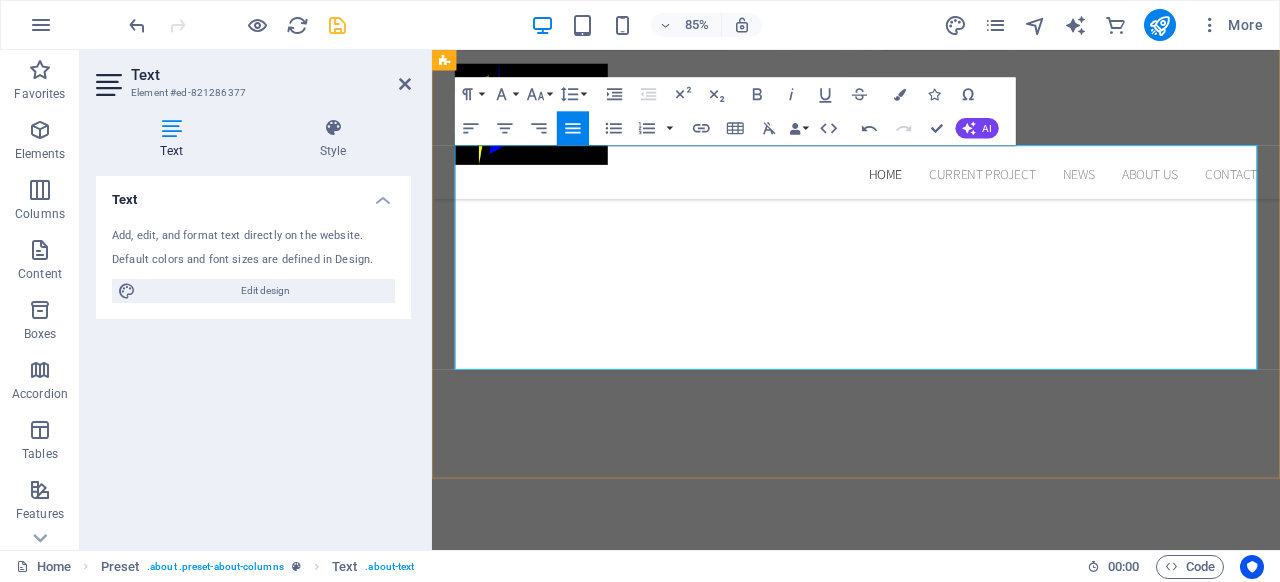 click on "Our service portfolio includes power management, preventive and corrective maintenance, and the deployment of skilled manpower for renewable energy and infrastructure installations. With an experienced technical team and strategic partnerships, Faradint Energy delivers innovative and cost-effective energy solutions to meet the dynamic needs of residential, commercial, and industrial clients." at bounding box center [1175, 930] 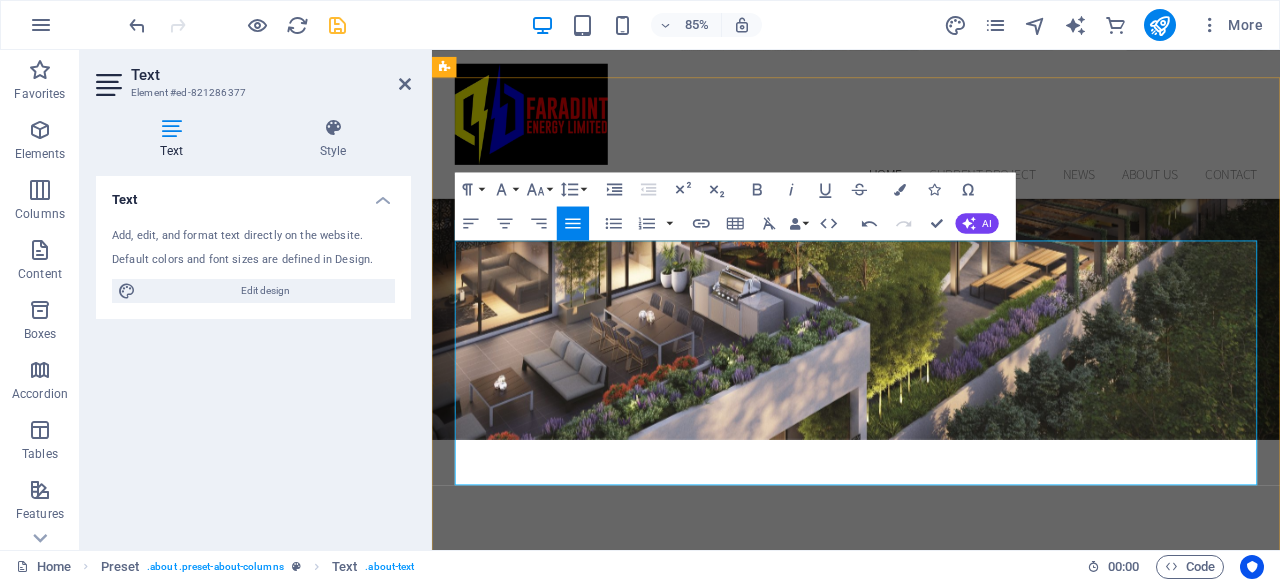 scroll, scrollTop: 606, scrollLeft: 0, axis: vertical 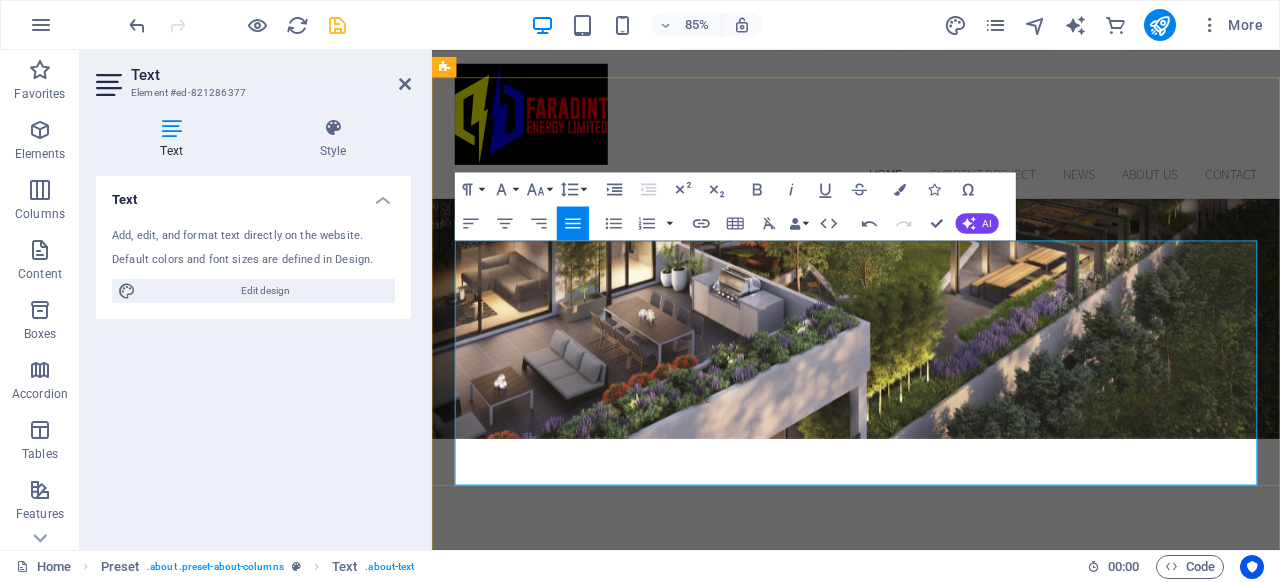click at bounding box center [687, 1234] 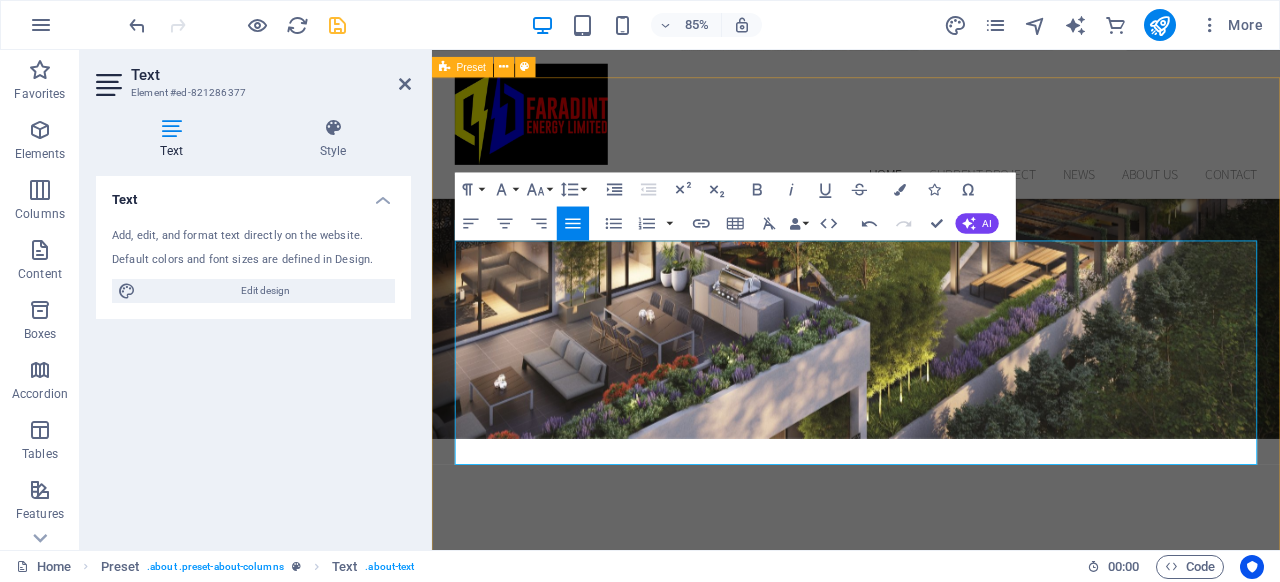 click on "Welcome to Faradint Energy Limited We are a [COUNTRY]-based integrated energy services company established in [YEAR]. The company focuses on the trading, supply, and installation of power equipment of all grades, including solar photovoltaic (PV) systems, and provides comprehensive support for power infrastructure projects. We deliver reliable, cost-effective, and innovative energy solutions tailored to meet the dynamic needs of homes, businesses, and communities across [COUNTRY] and [REGION]. Our offerings span the full energy value chain — from supply to installation and long-term system management.   Our service portfolio includes power management, preventive and corrective maintenance, and the deployment of skilled manpower for renewable energy and infrastructure installations. With an experienced technical team and strategic partnerships, Faradint Energy delivers innovative and cost-effective energy solutions to meet the dynamic needs of residential, commercial, and industrial clients." at bounding box center [931, 1070] 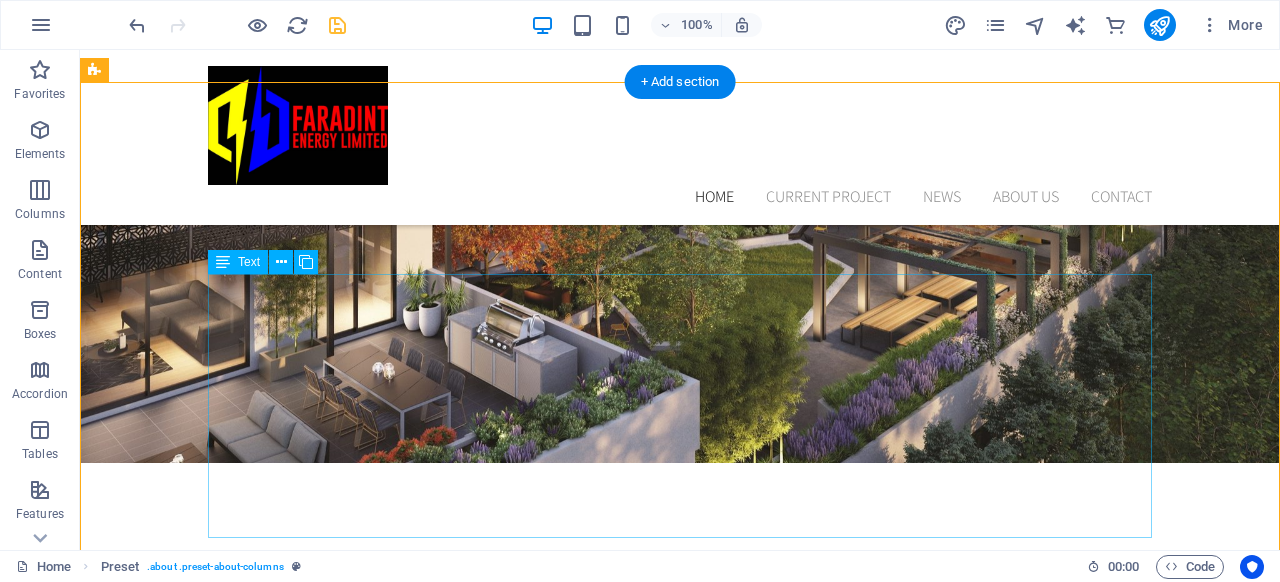 click on "We are a [COUNTRY]-based integrated energy services company established in [YEAR]. The company focuses on the trading, supply, and installation of power equipment of all grades, including solar photovoltaic (PV) systems, and provides comprehensive support for power infrastructure projects. We deliver reliable, cost-effective, and innovative energy solutions tailored to meet the dynamic needs of homes, businesses, and communities across [COUNTRY] and [REGION]. Our offerings span the full energy value chain — from supply to installation and long-term system management.   Our service portfolio includes power management, preventive and corrective maintenance, and the deployment of skilled manpower for renewable energy and infrastructure installations. With an experienced technical team and strategic partnerships, Faradint Energy delivers innovative and cost-effective energy solutions to meet the dynamic needs of residential, commercial, and industrial clients." at bounding box center [680, 1058] 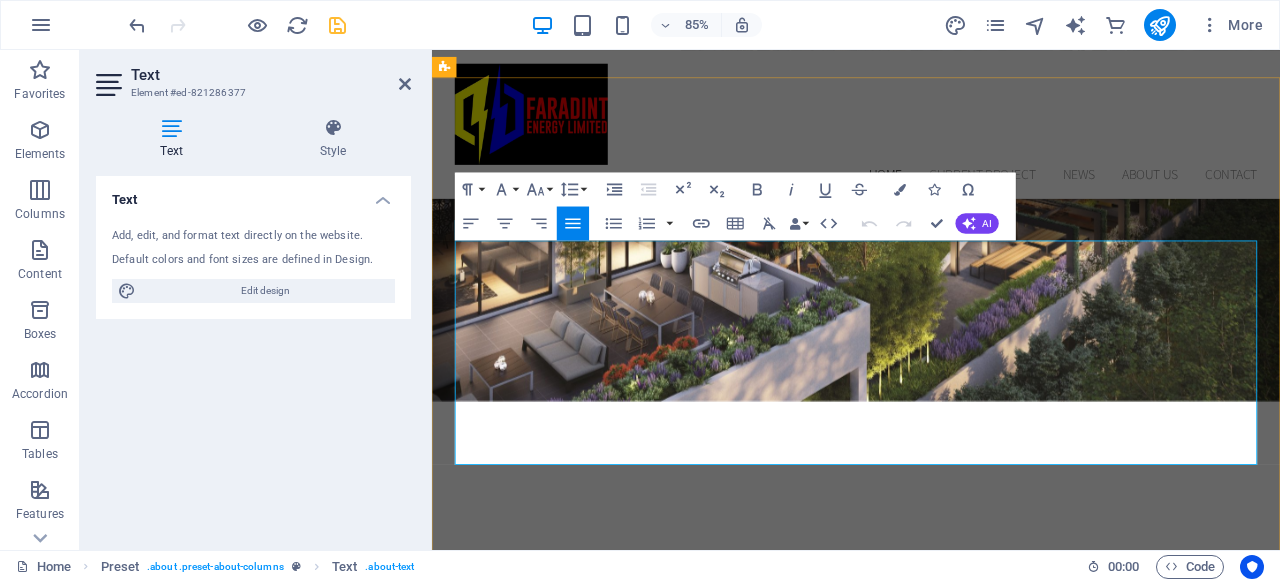 click on "we’re committed to helping [COUNTRY] transition to cleaner, more dependable power. Whether you're a homeowner, estate developer, industrial operator, or public sector agency — we have the right solution for you." at bounding box center [1175, 1154] 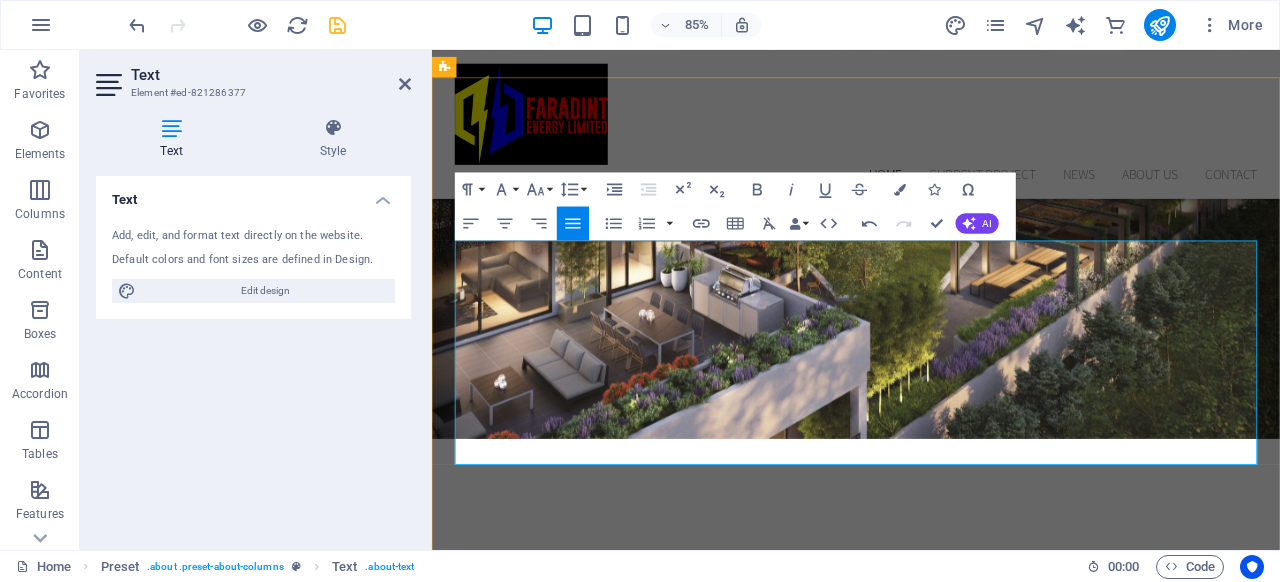 type 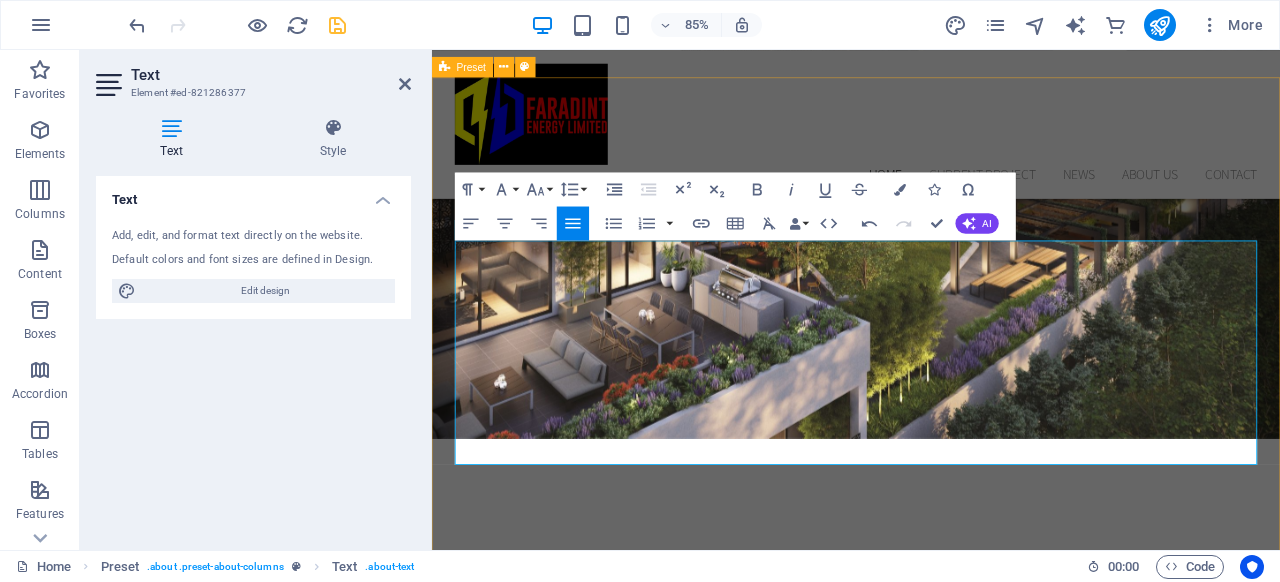 click on "Welcome to Faradint Energy Limited We are a [COUNTRY]-based integrated energy services company established in [YEAR]. The company focuses on the trading, supply, and installation of power equipment of all grades, including solar photovoltaic (PV) systems, and provides comprehensive support for power infrastructure projects. We deliver reliable, cost-effective, and innovative energy solutions tailored to meet the dynamic needs of homes, businesses, and communities across [COUNTRY] and [REGION]. Our offerings span the full energy value chain — from supply to installation and long-term system management.   Our service portfolio includes power management, preventive and corrective maintenance, and the deployment of skilled manpower for renewable energy and infrastructure installations. With an experienced technical team and strategic partnerships, Faradint Energy delivers innovative and cost-effective energy solutions to meet the dynamic needs of residential, commercial, and industrial clients." at bounding box center [931, 1070] 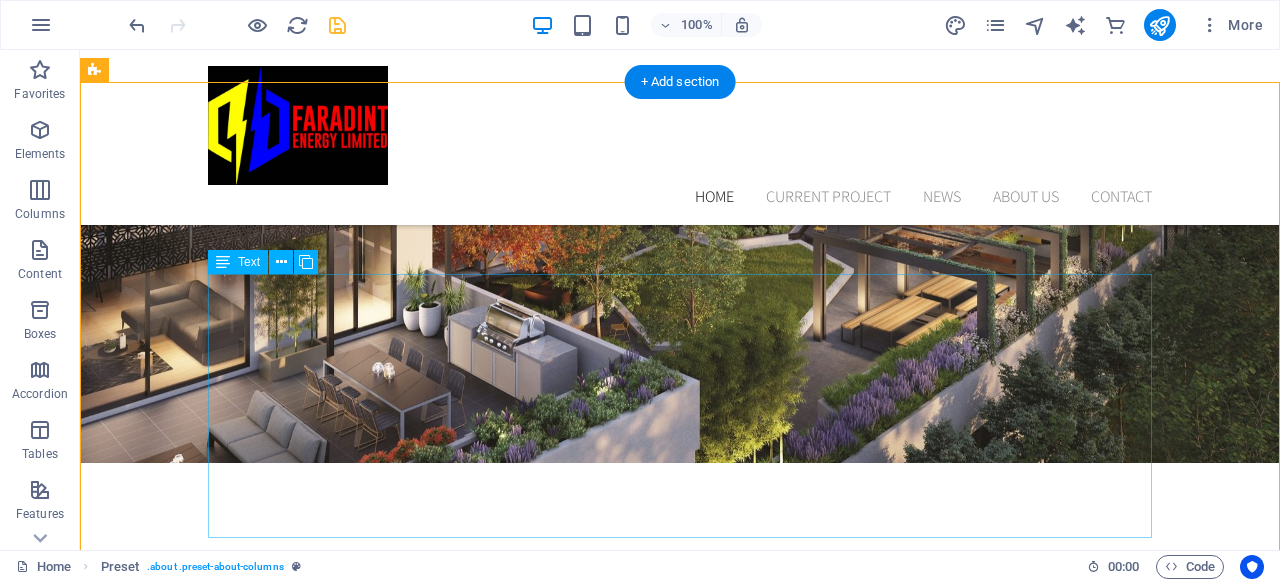 click on "We are a [COUNTRY]-based integrated energy services company established in [YEAR]. The company focuses on the trading, supply, and installation of power equipment of all grades, including solar photovoltaic (PV) systems, and provides comprehensive support for power infrastructure projects. We deliver reliable, cost-effective, and innovative energy solutions tailored to meet the dynamic needs of homes, businesses, and communities across [COUNTRY] and [REGION]. Our offerings span the full energy value chain — from supply to installation and long-term system management.   Our service portfolio includes power management, preventive and corrective maintenance, and the deployment of skilled manpower for renewable energy and infrastructure installations. With an experienced technical team and strategic partnerships, Faradint Energy delivers innovative and cost-effective energy solutions to meet the dynamic needs of residential, commercial, and industrial clients." at bounding box center (680, 1058) 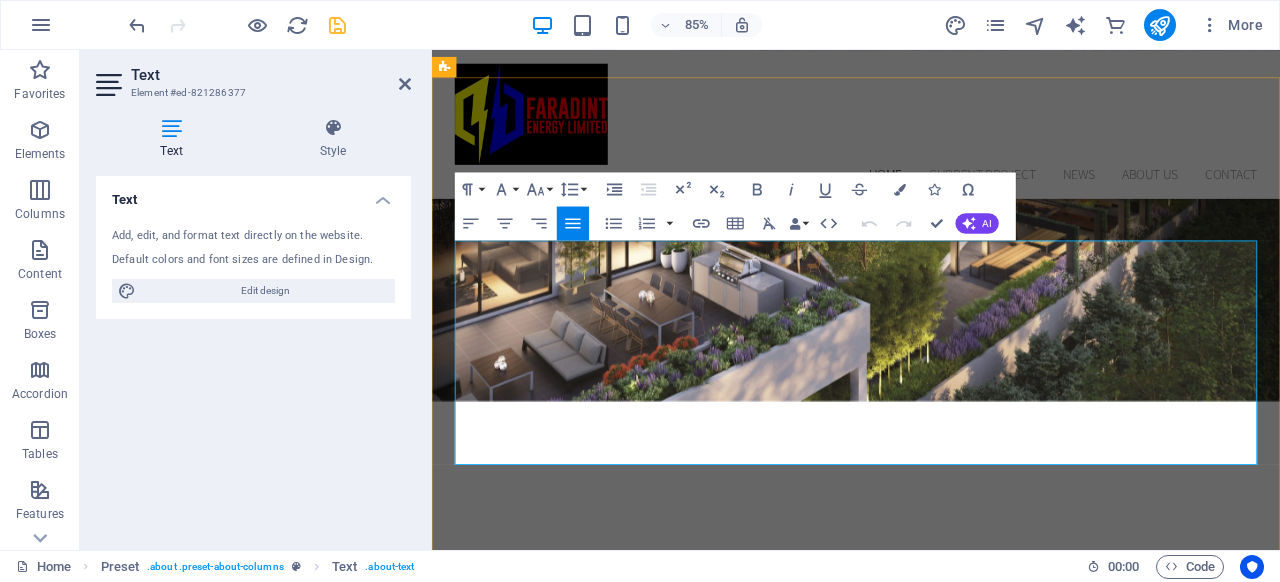 click at bounding box center (687, 1046) 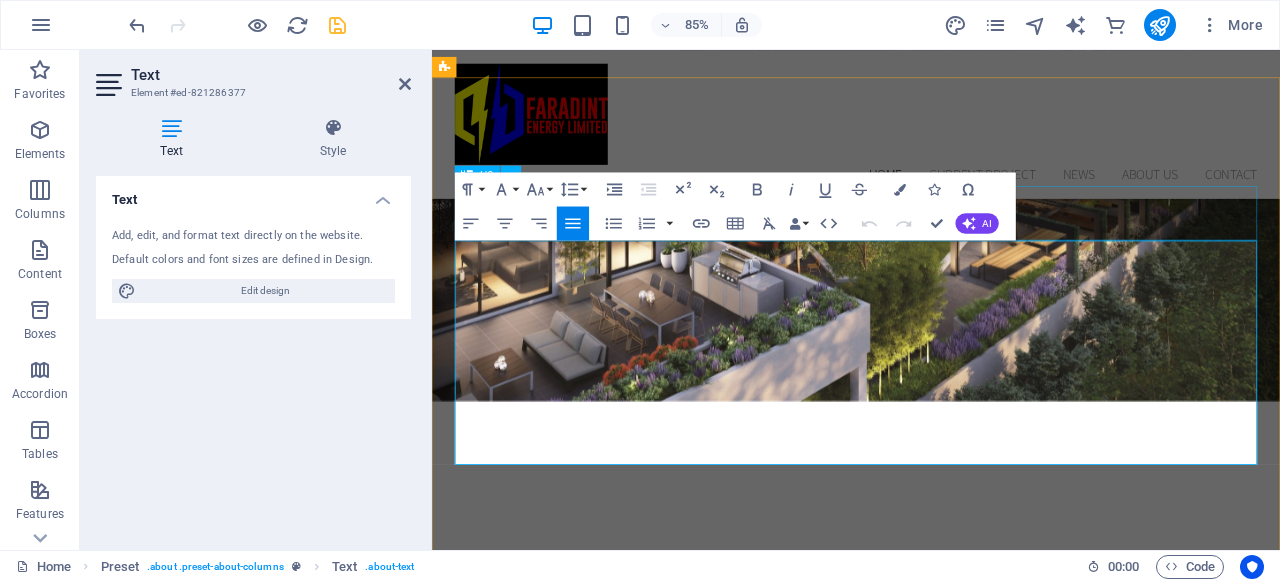 click on "Welcome to Faradint Energy Limited" at bounding box center [931, 874] 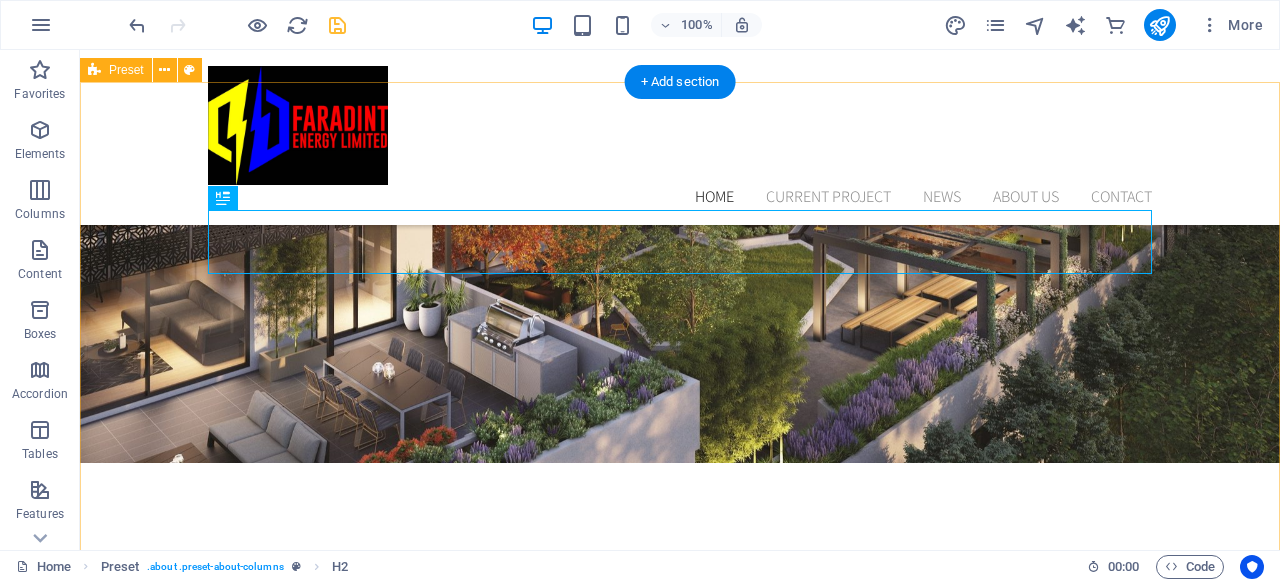 click on "Welcome to Faradint Energy Limited We are a [COUNTRY]-based integrated energy services company established in [YEAR]. The company focuses on the trading, supply, and installation of power equipment of all grades, including solar photovoltaic (PV) systems, and provides comprehensive support for power infrastructure projects. We deliver reliable, cost-effective, and innovative energy solutions tailored to meet the dynamic needs of homes, businesses, and communities across [COUNTRY] and [REGION]. Our offerings span the full energy value chain — from supply to installation and long-term system management.   Our service portfolio includes power management, preventive and corrective maintenance, and the deployment of skilled manpower for renewable energy and infrastructure installations. With an experienced technical team and strategic partnerships, Faradint Energy delivers innovative and cost-effective energy solutions to meet the dynamic needs of residential, commercial, and industrial clients." at bounding box center [680, 1026] 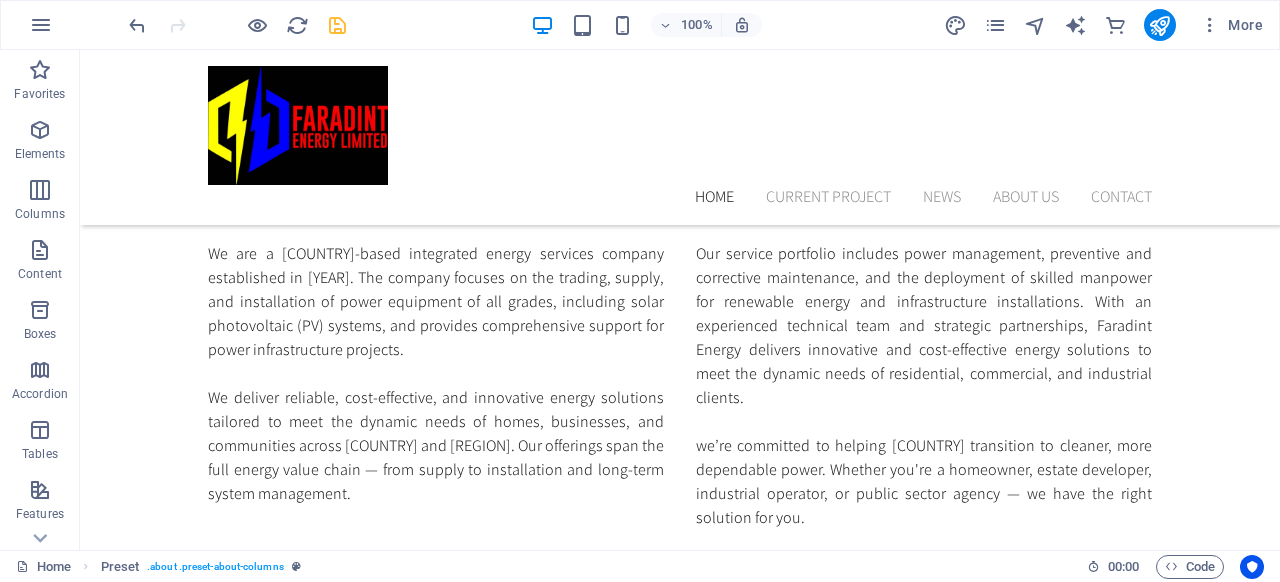 scroll, scrollTop: 1268, scrollLeft: 0, axis: vertical 